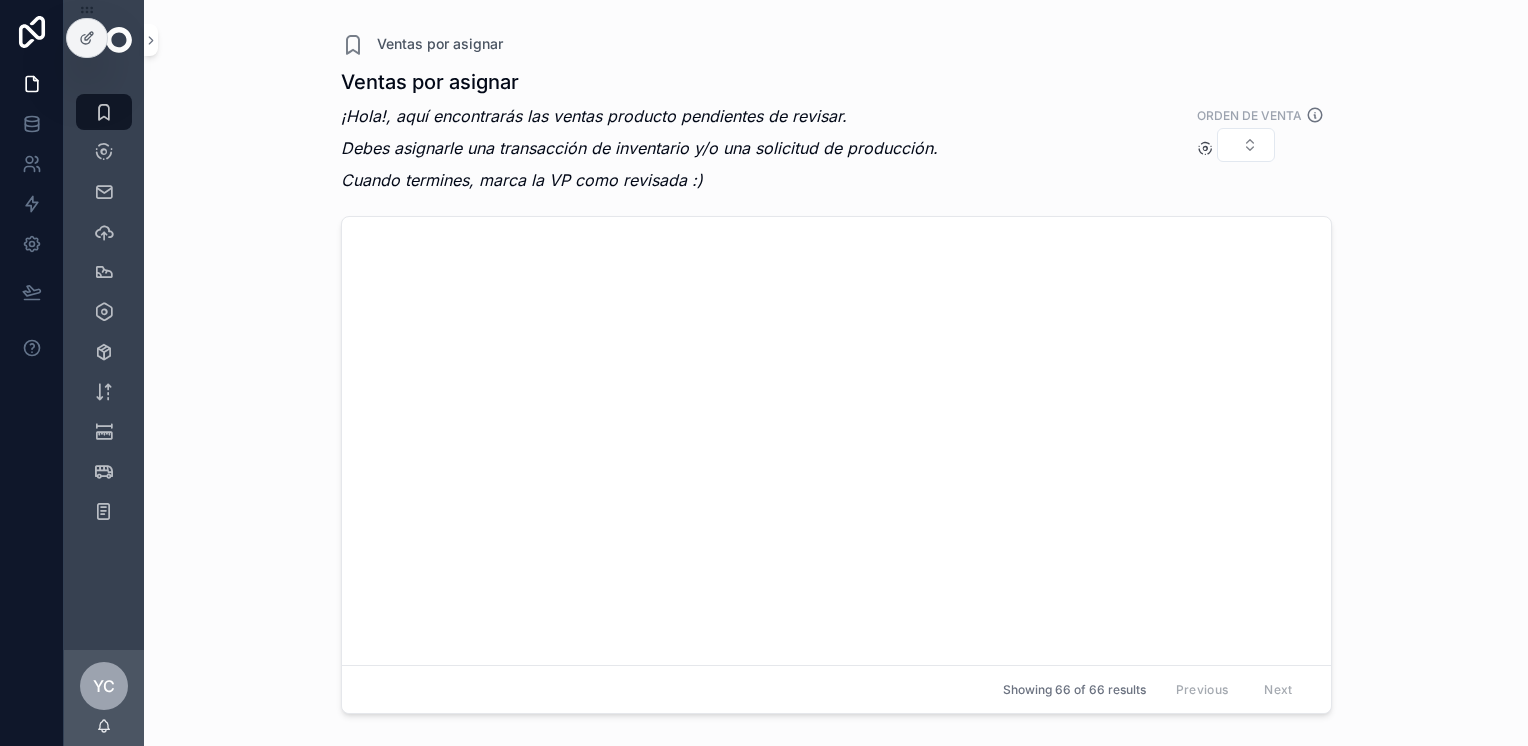 scroll, scrollTop: 0, scrollLeft: 0, axis: both 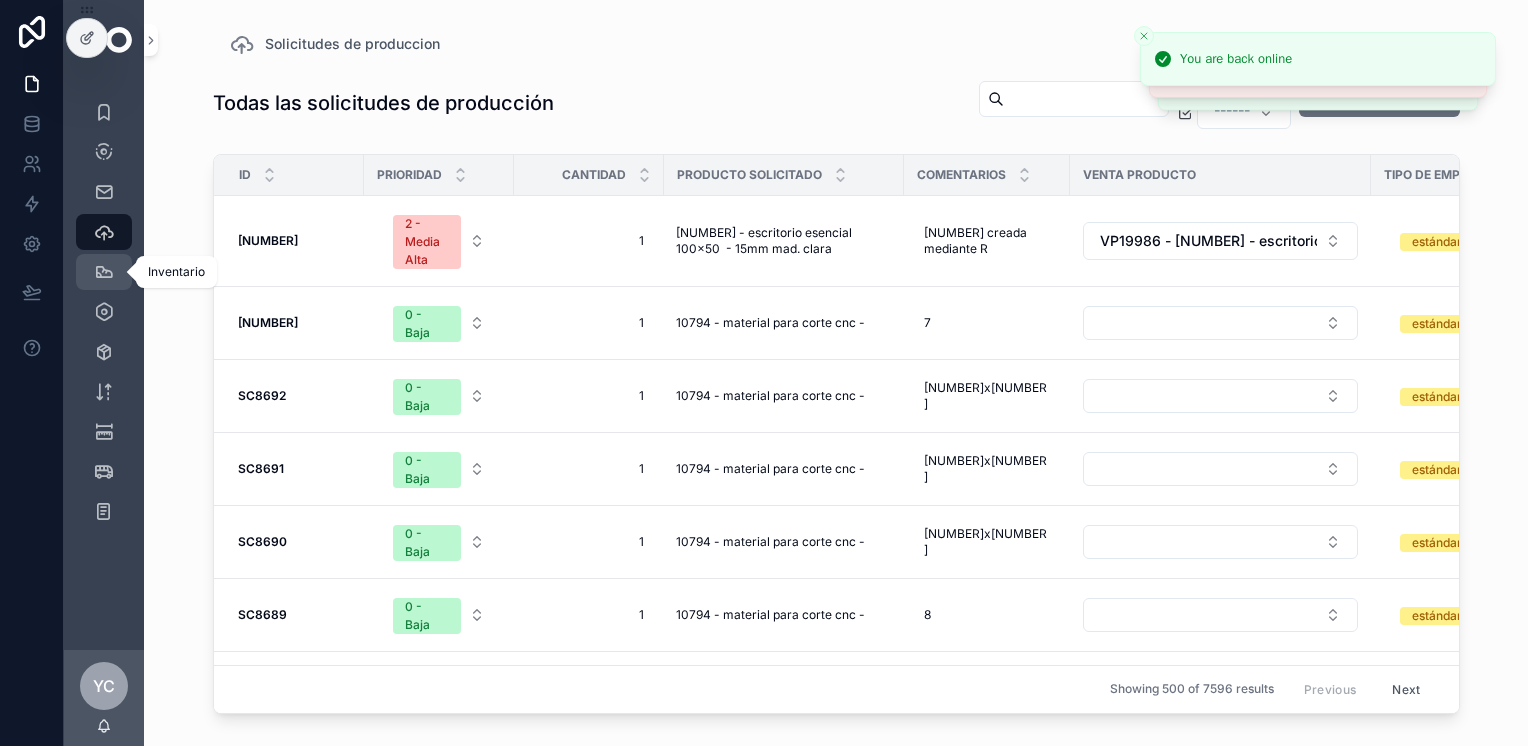 click at bounding box center (104, 272) 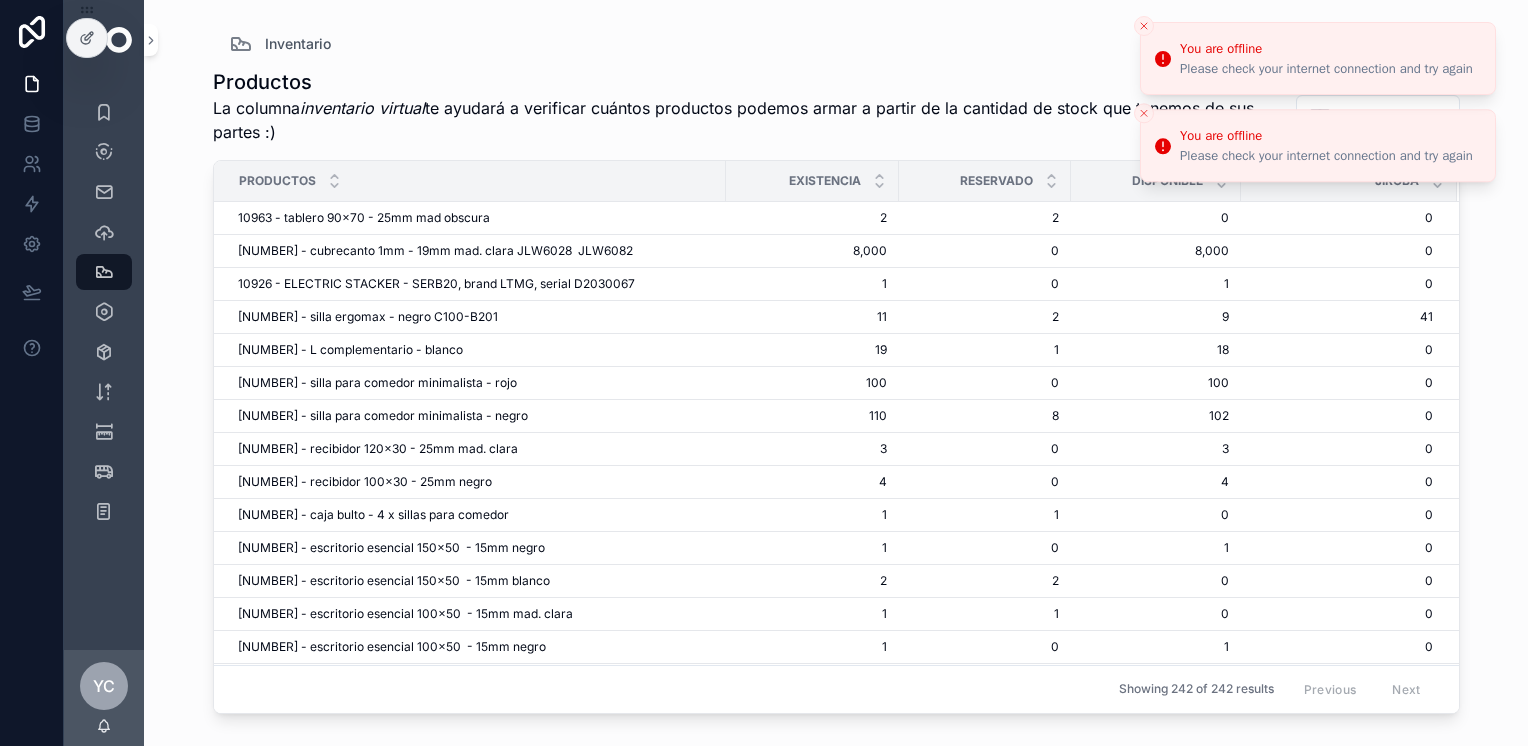 click on "You are offline Please check your internet connection and try again" at bounding box center (1318, 58) 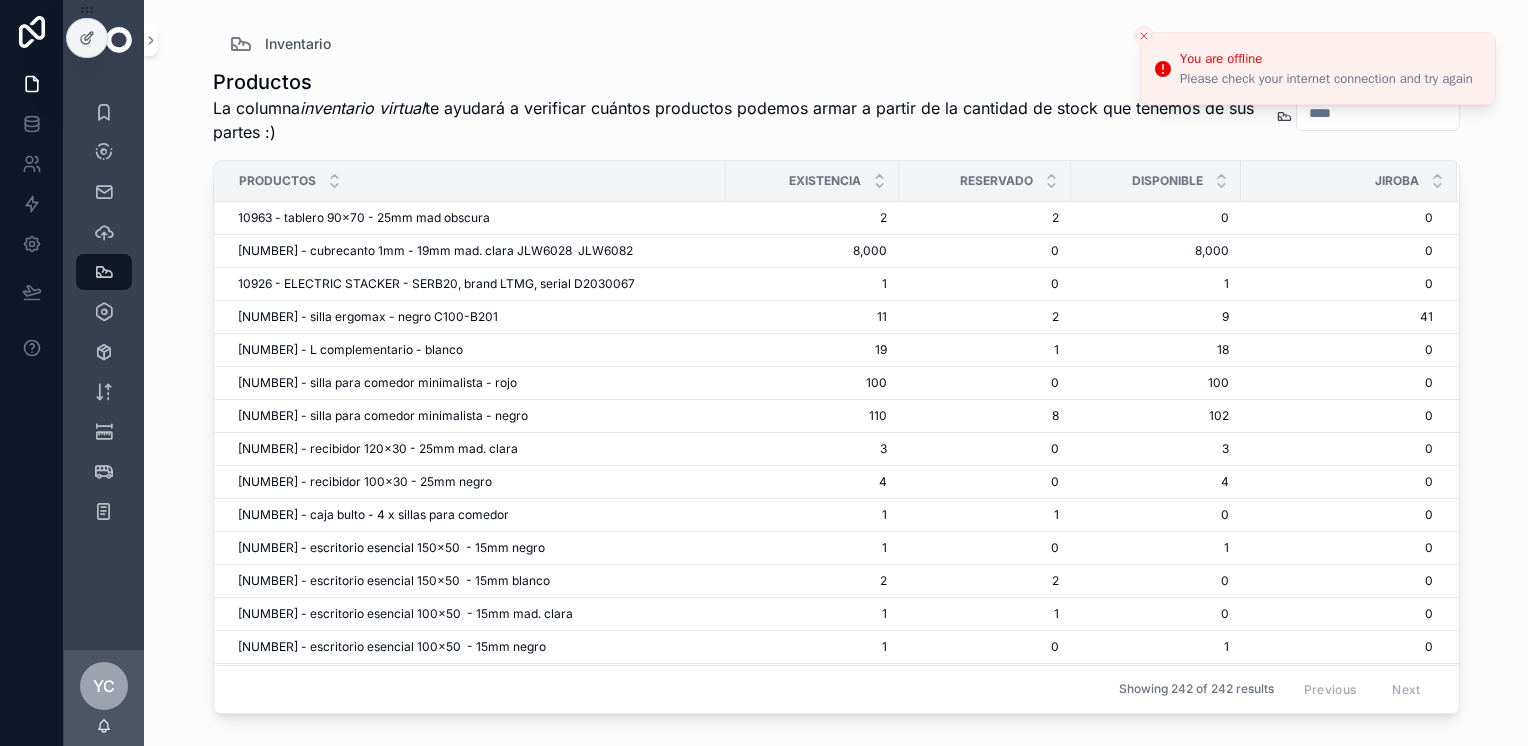 click at bounding box center (1144, 36) 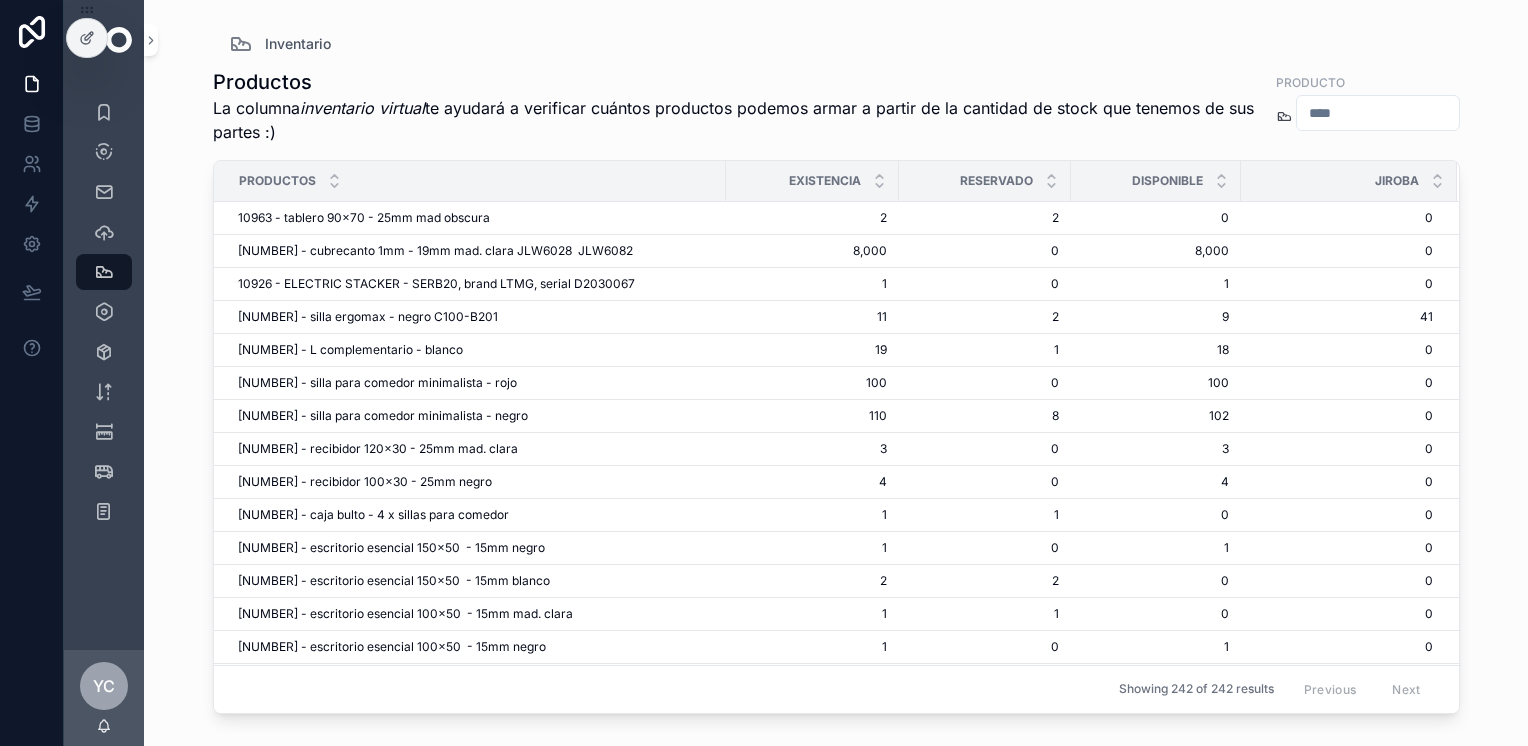 click at bounding box center [1377, 113] 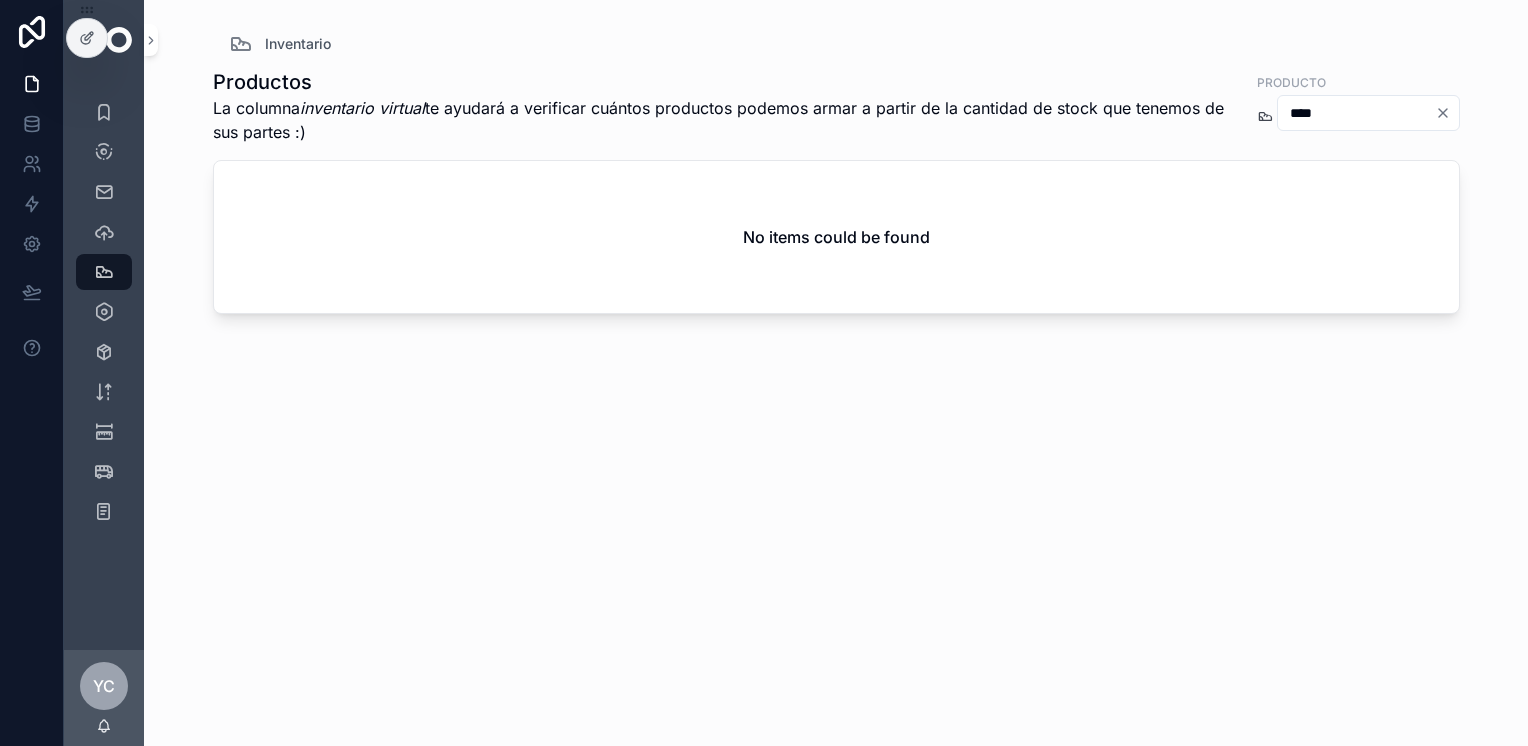 type on "****" 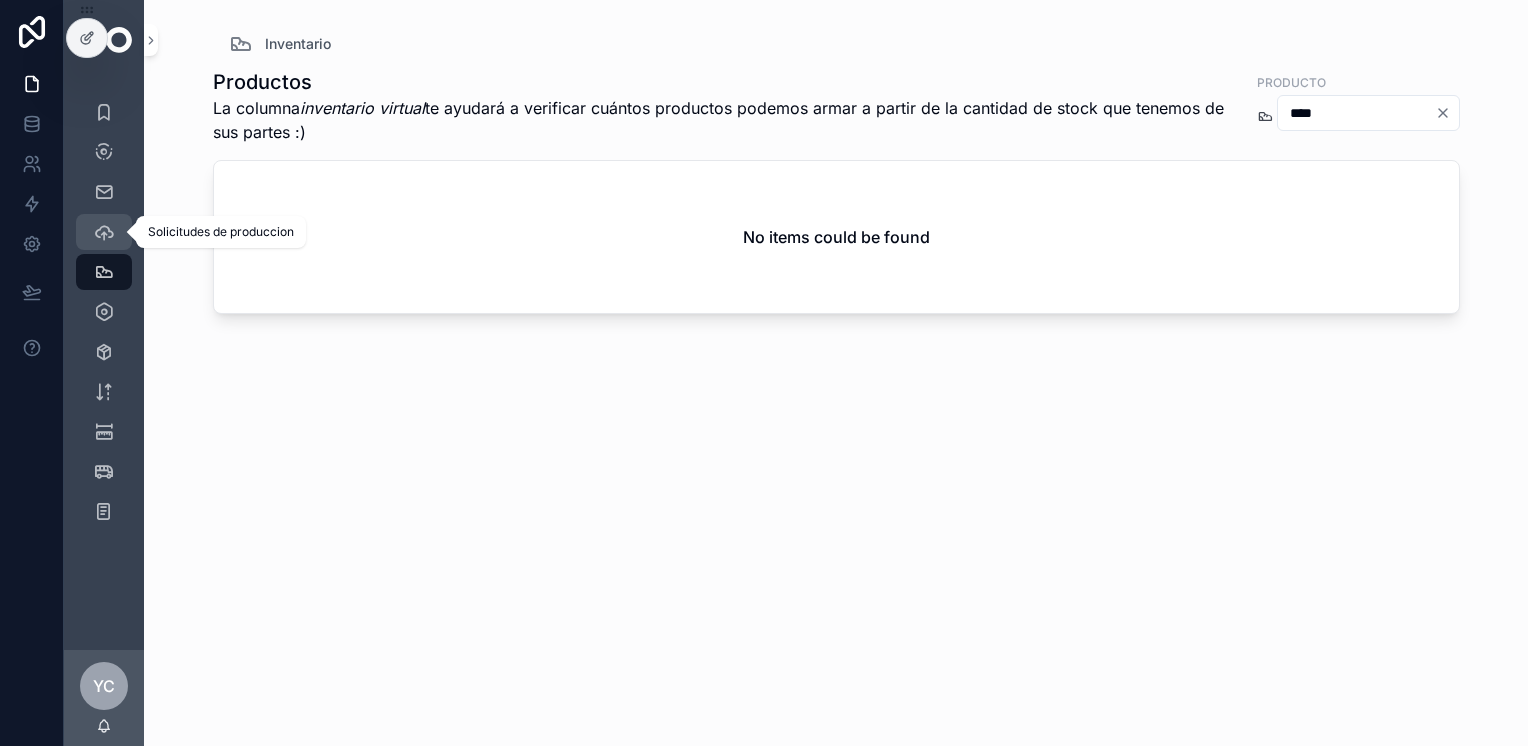 click at bounding box center (104, 232) 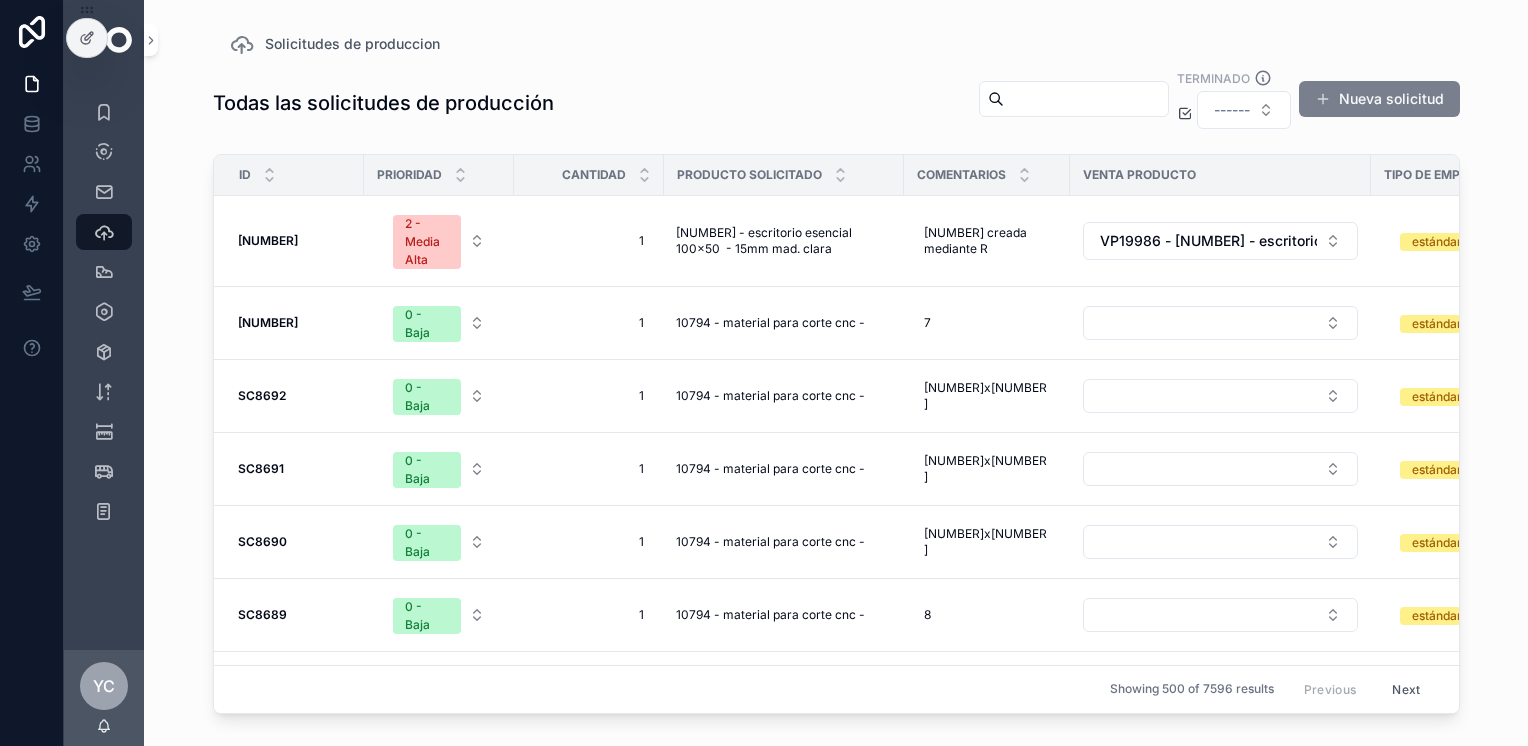 click on "Nueva solicitud" at bounding box center (1379, 99) 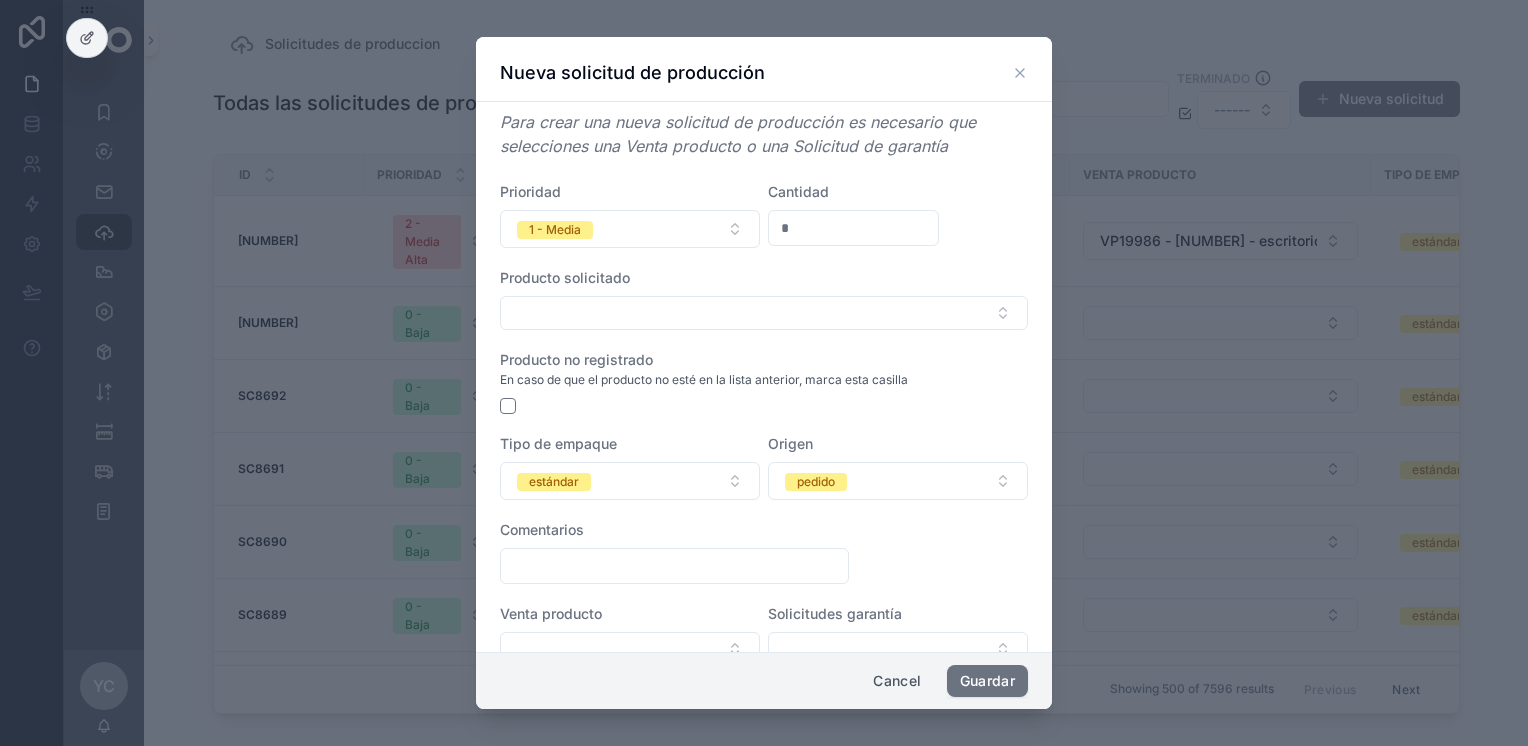 click on "*" at bounding box center [853, 228] 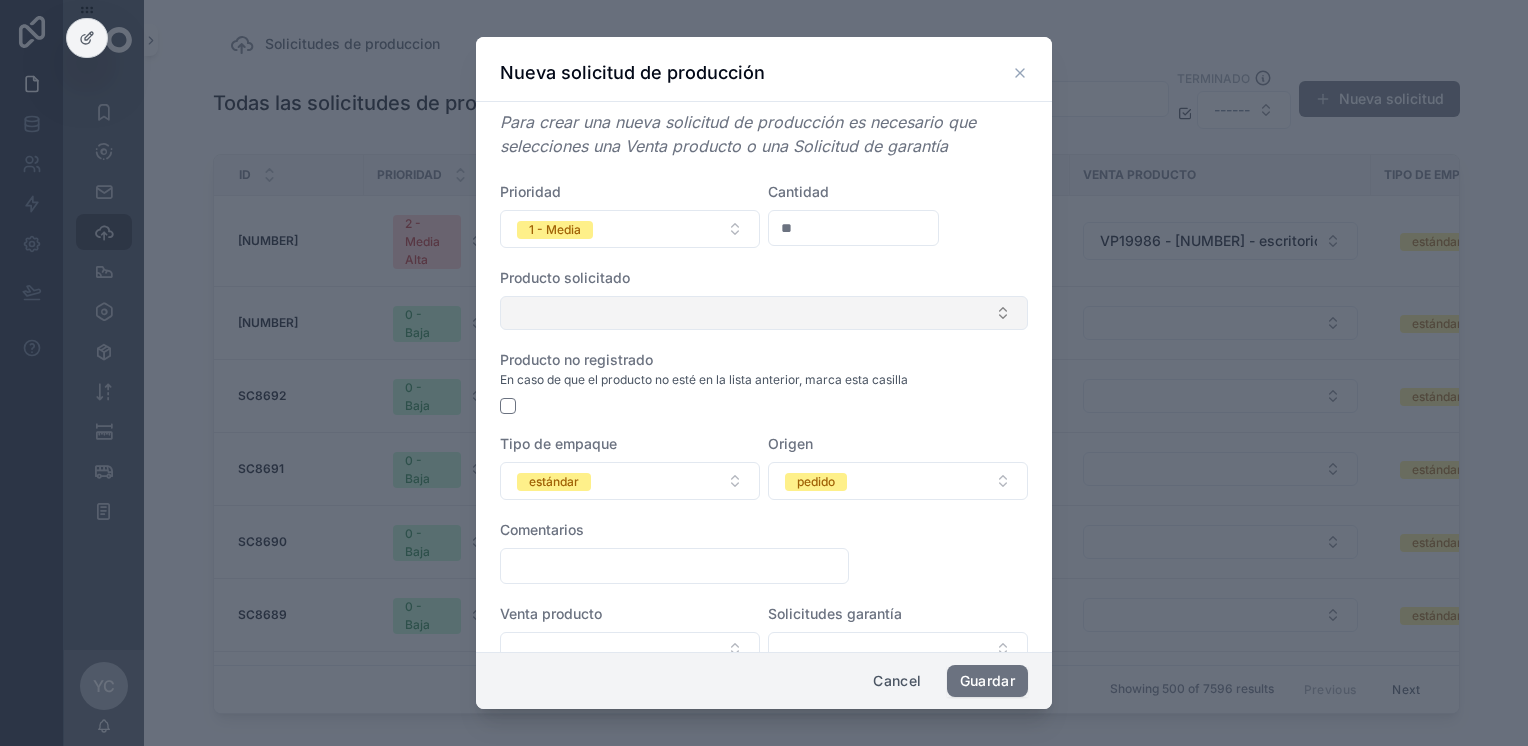 type on "**" 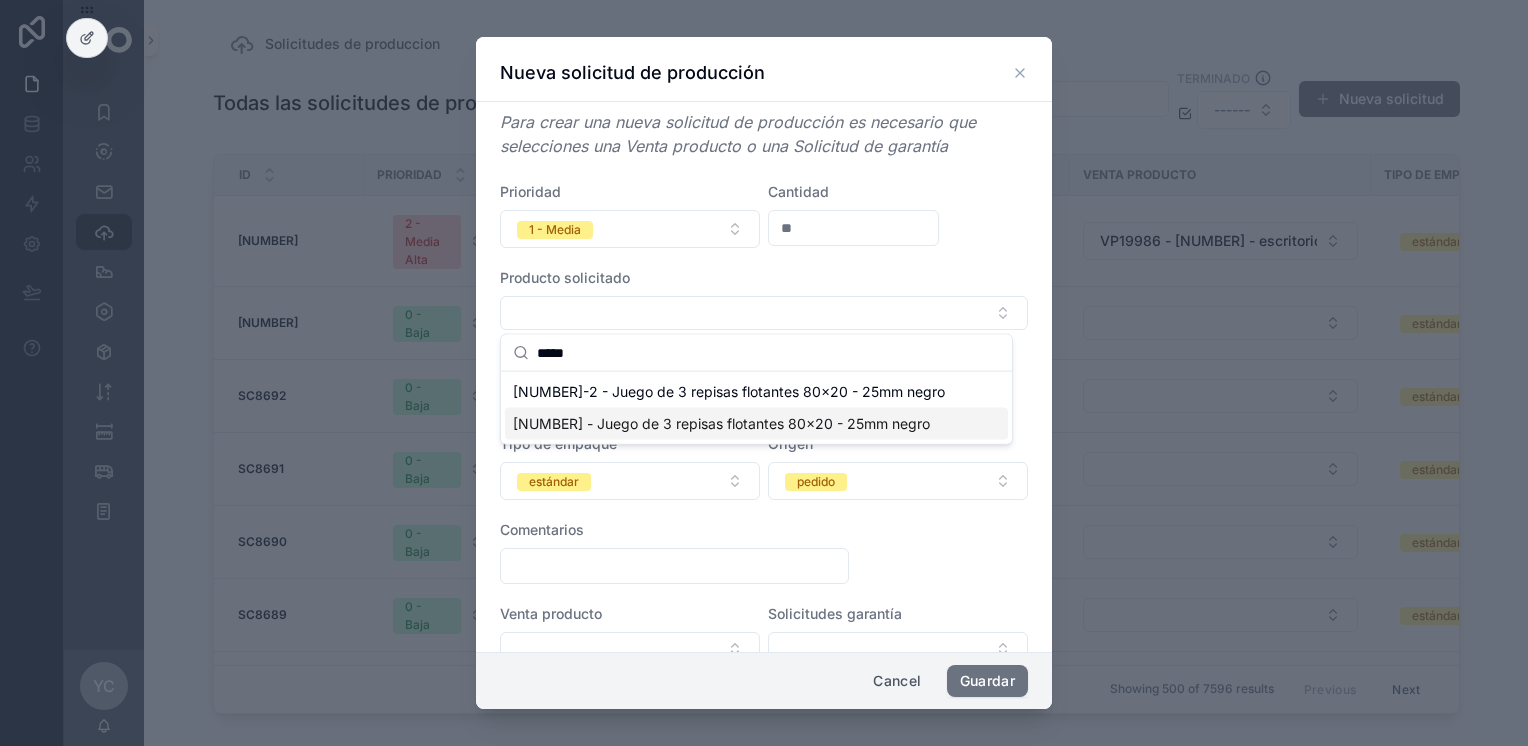 type on "*****" 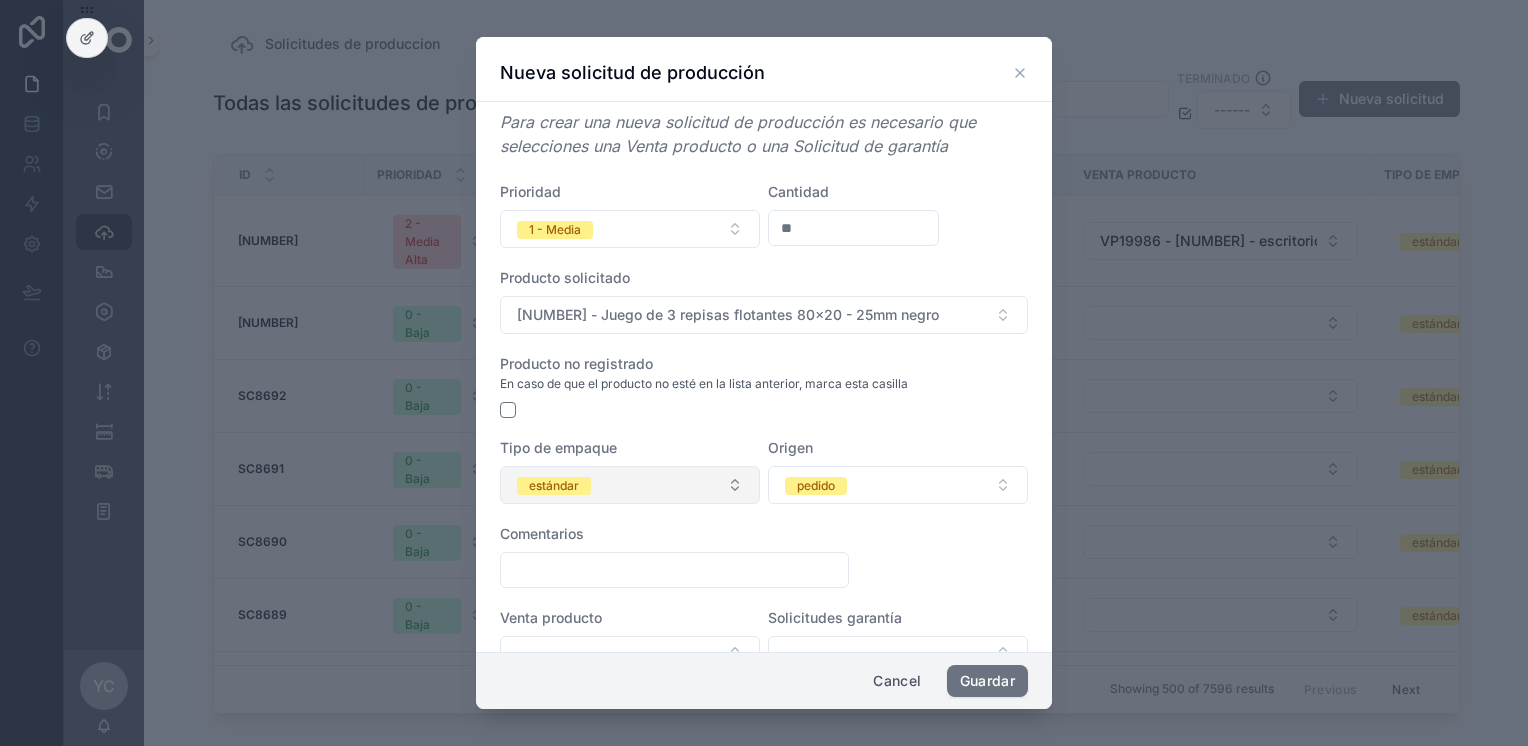 click on "estándar" at bounding box center [630, 485] 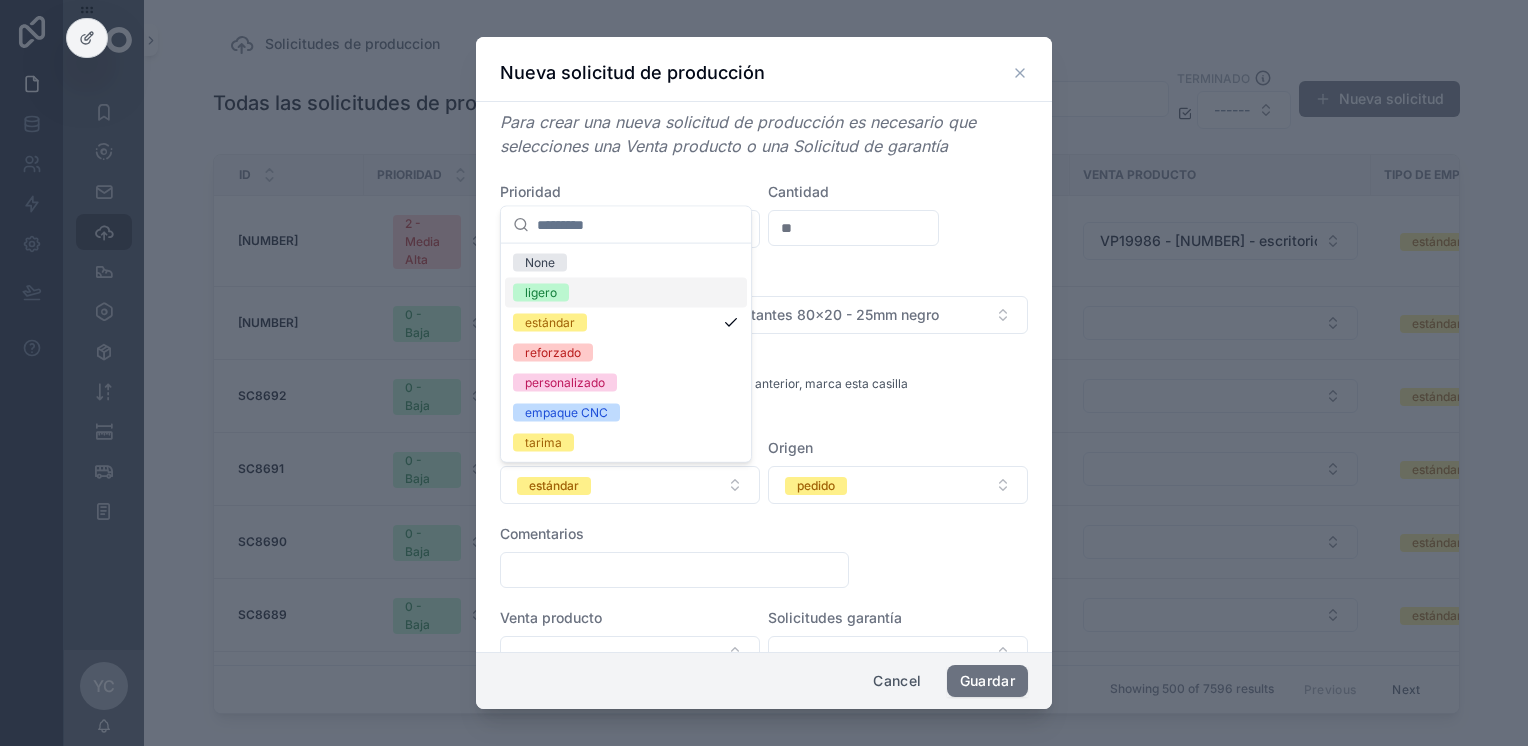 click on "ligero" at bounding box center [626, 293] 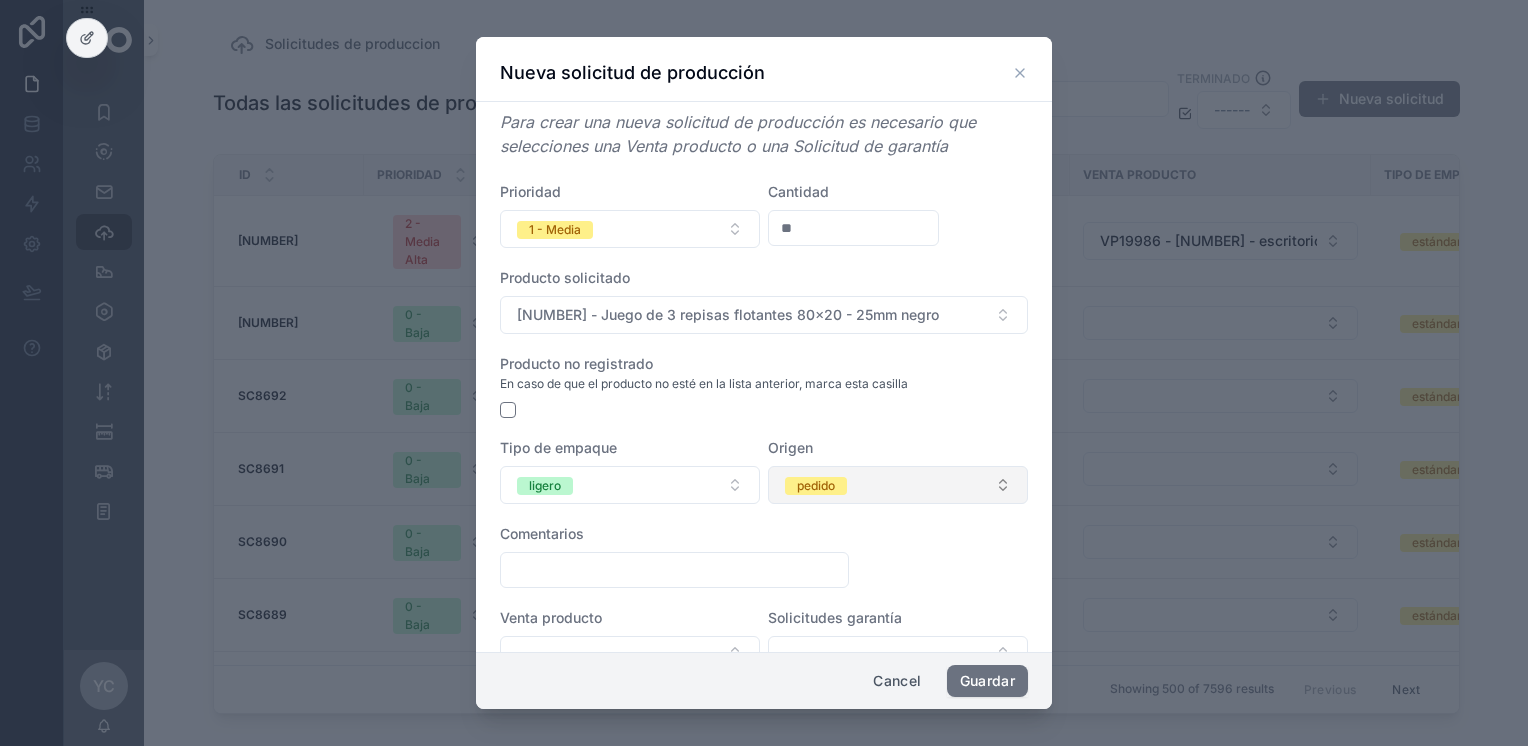 click on "pedido" at bounding box center [898, 485] 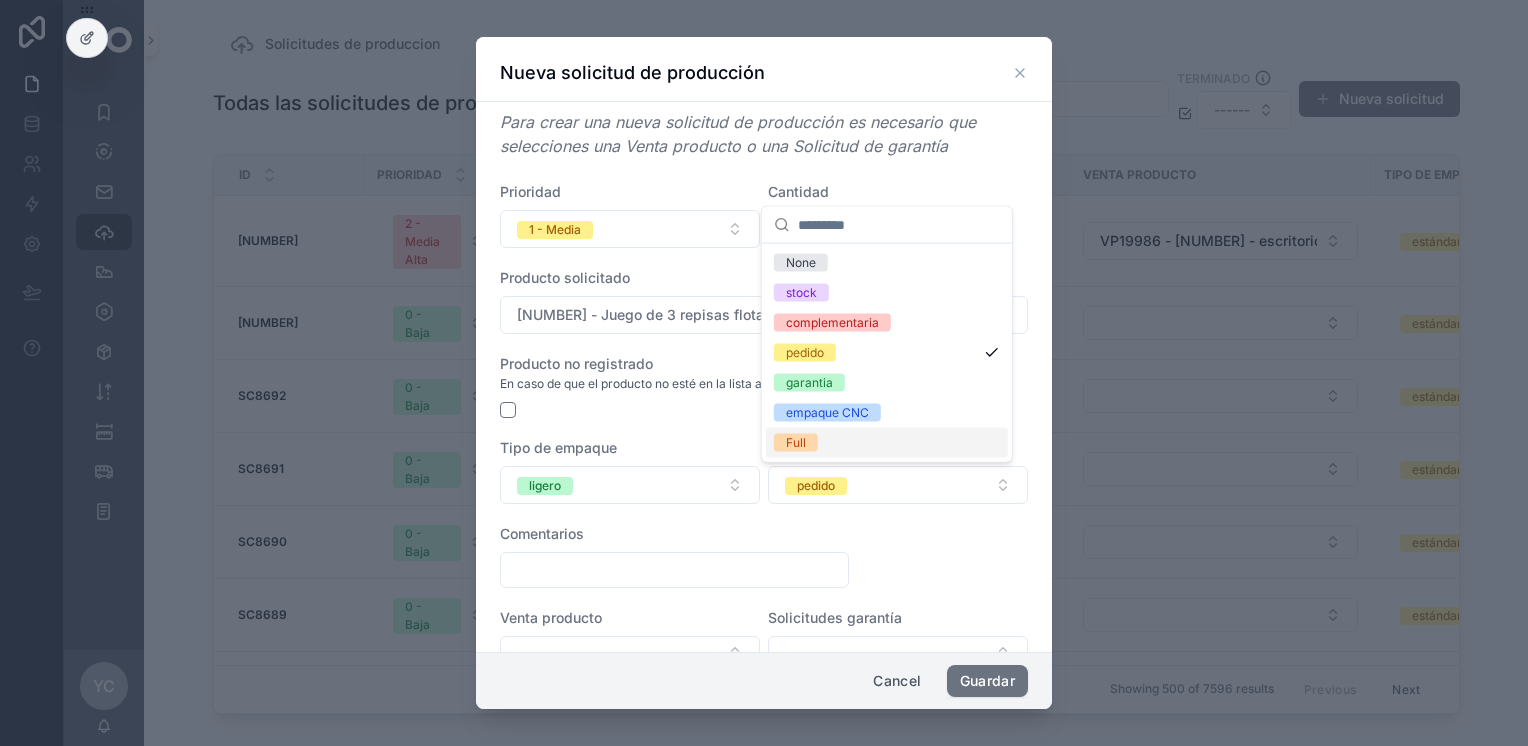 click on "Full" at bounding box center [887, 443] 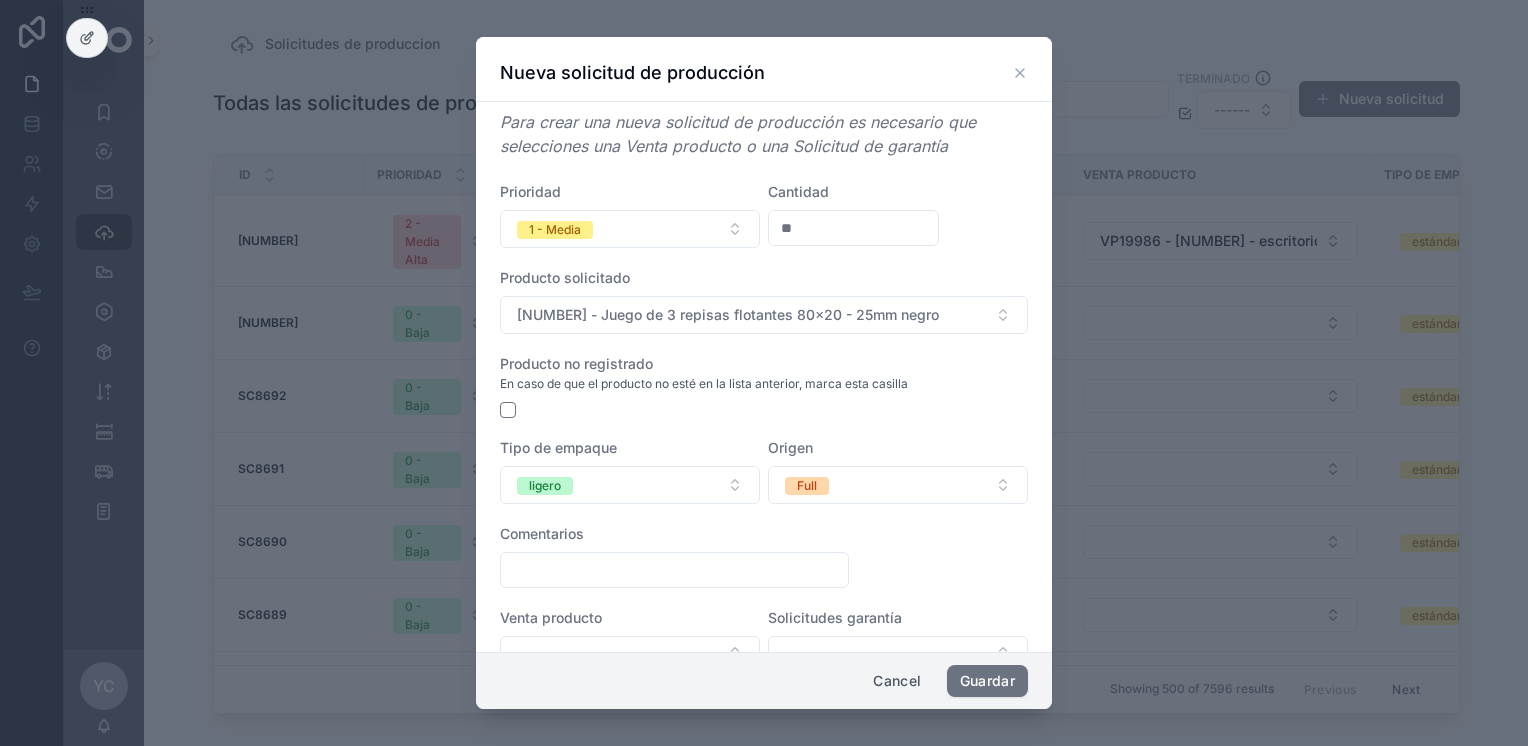 click at bounding box center (674, 570) 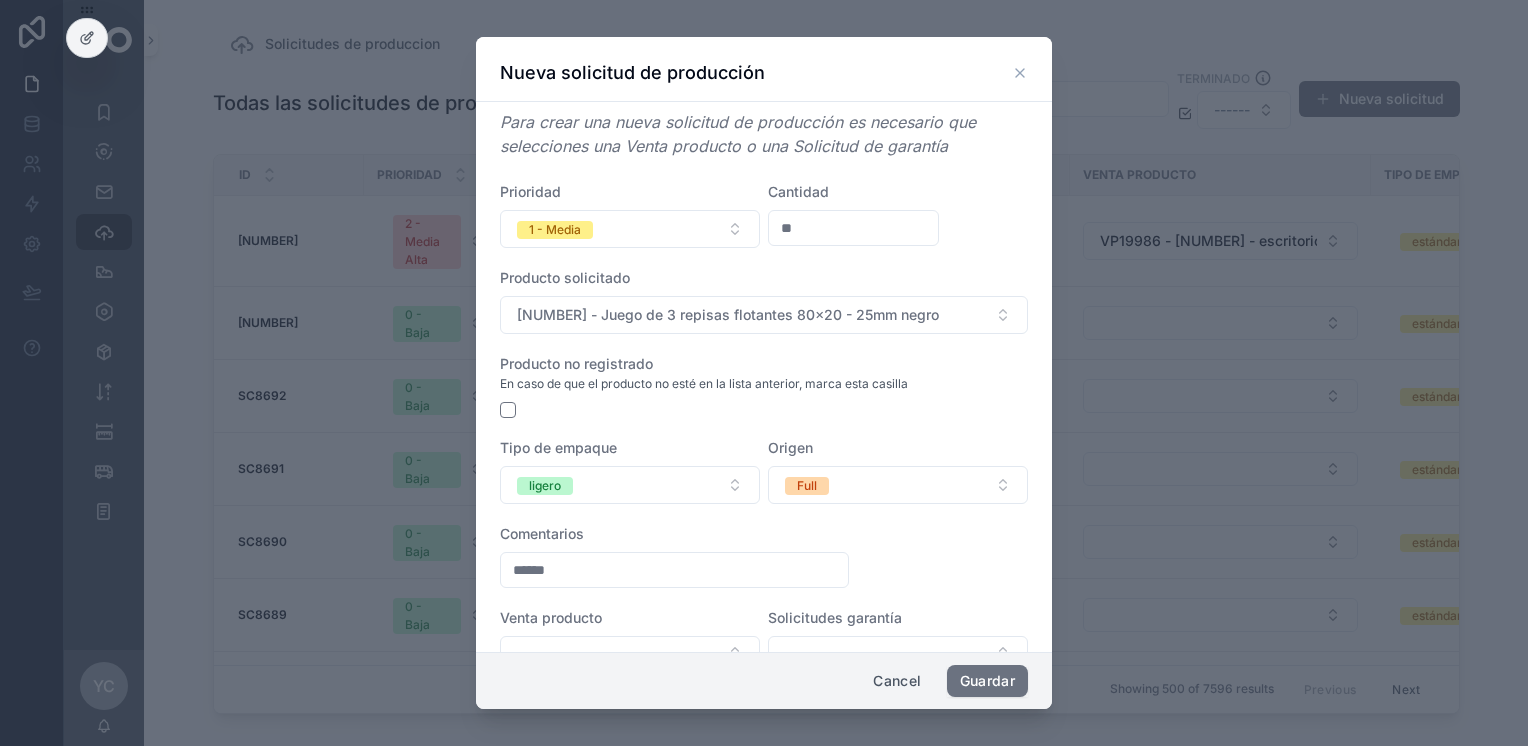 paste on "********" 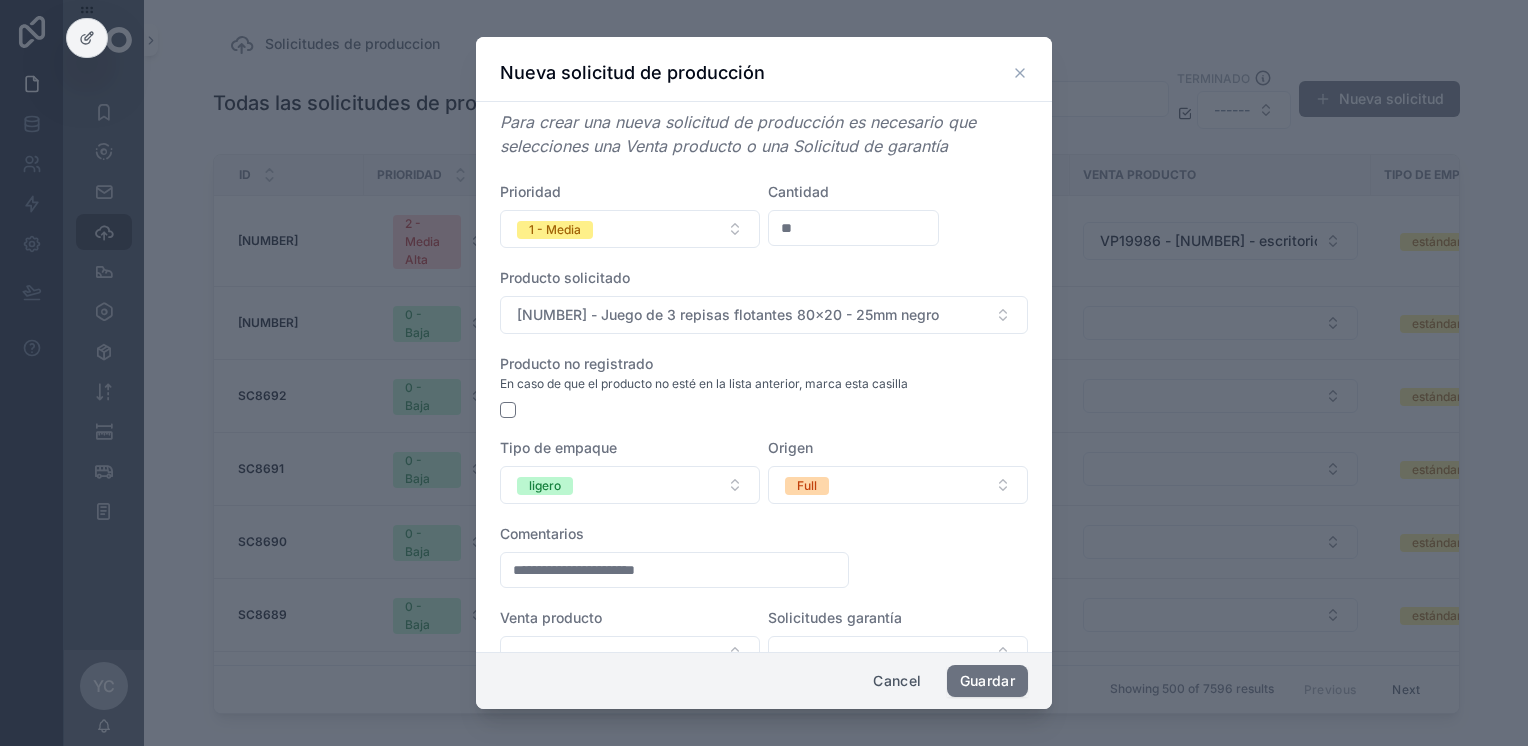 click on "**********" at bounding box center (674, 570) 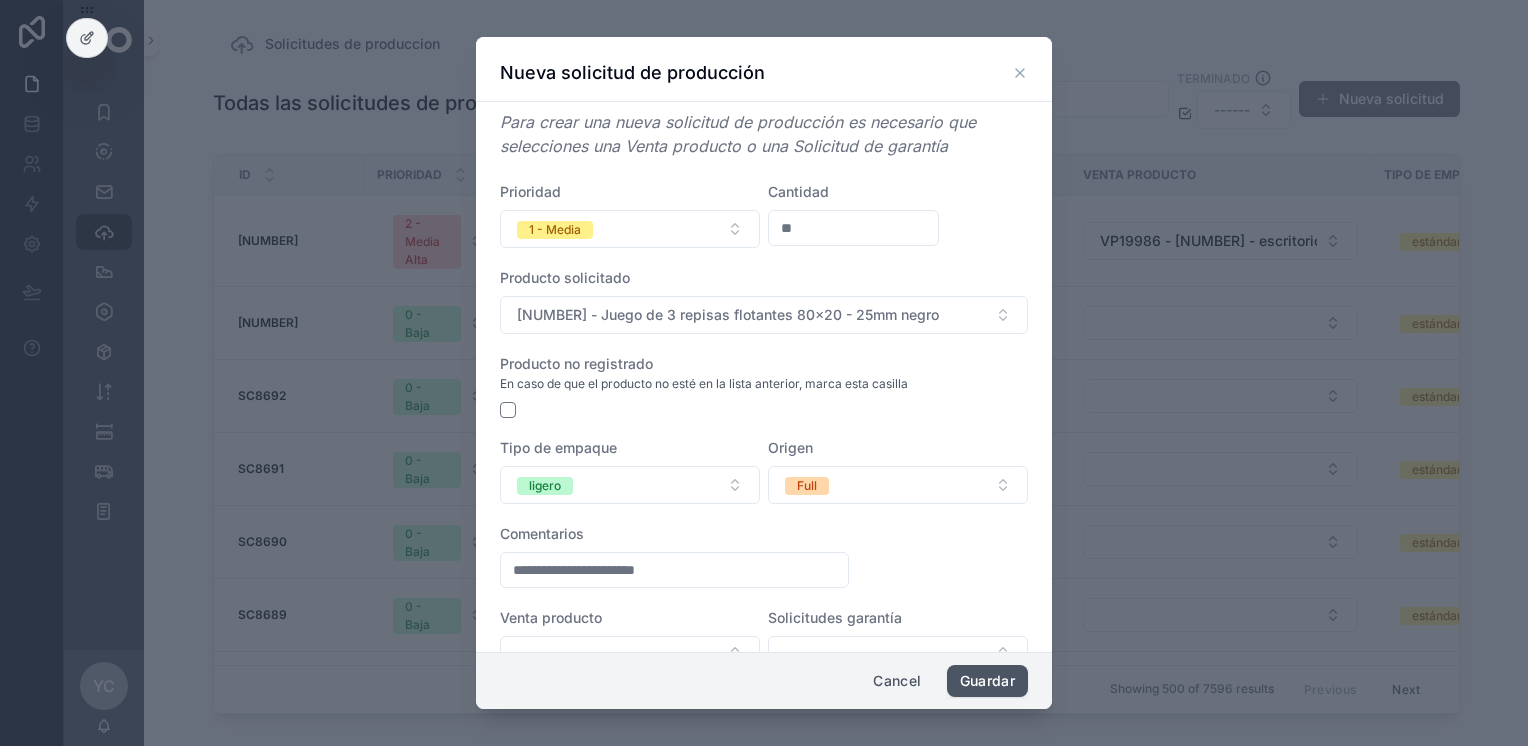 type on "**********" 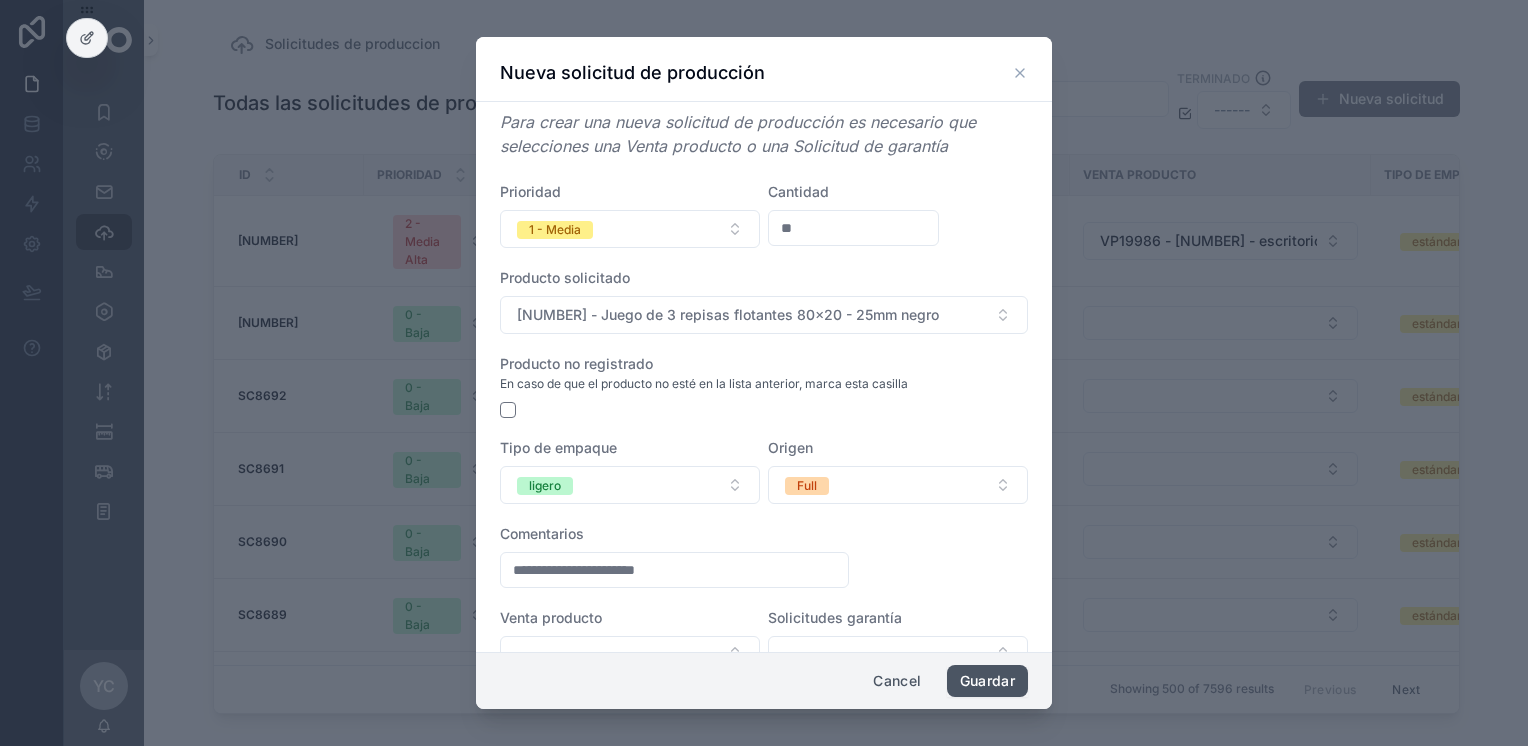 click on "Guardar" at bounding box center (987, 681) 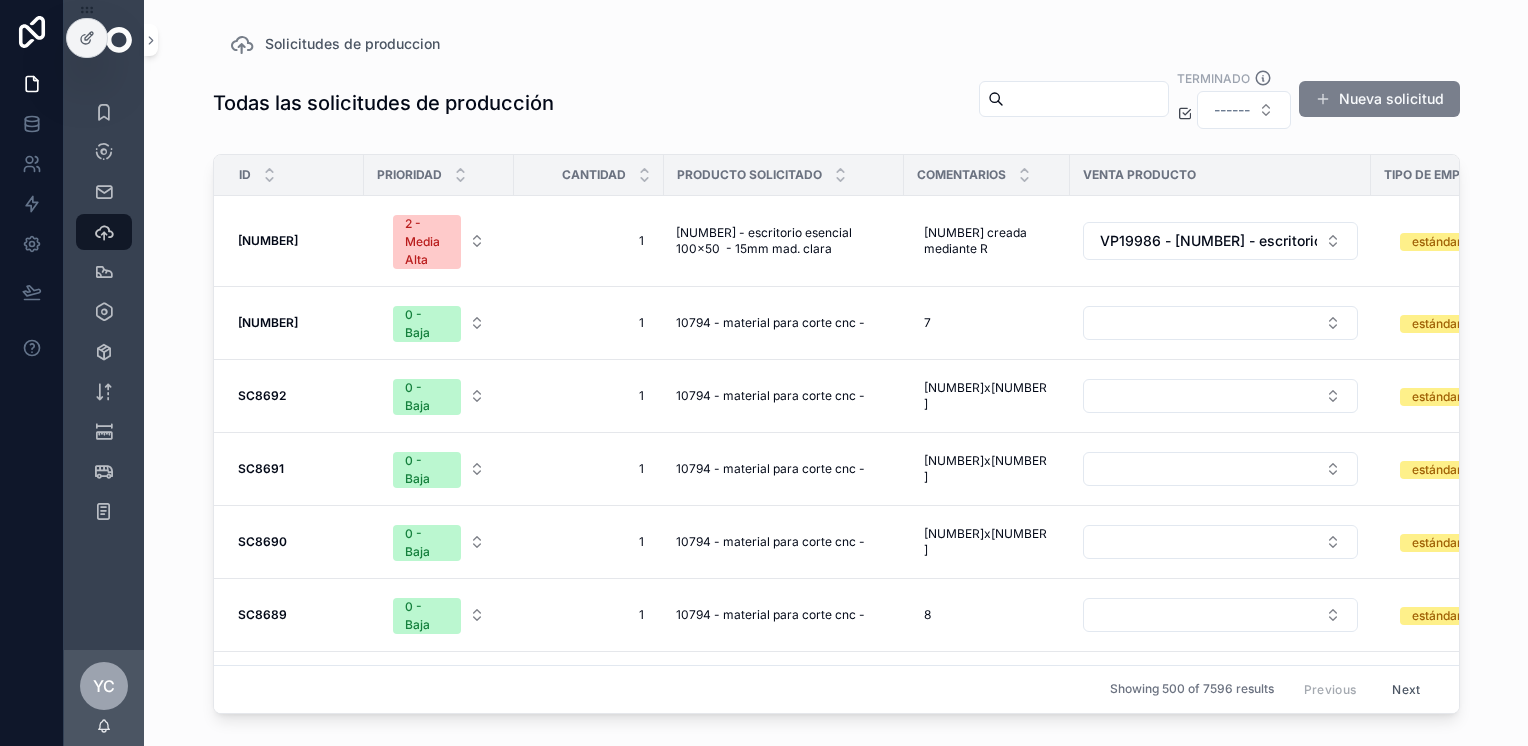 click on "Nueva solicitud" at bounding box center [1379, 99] 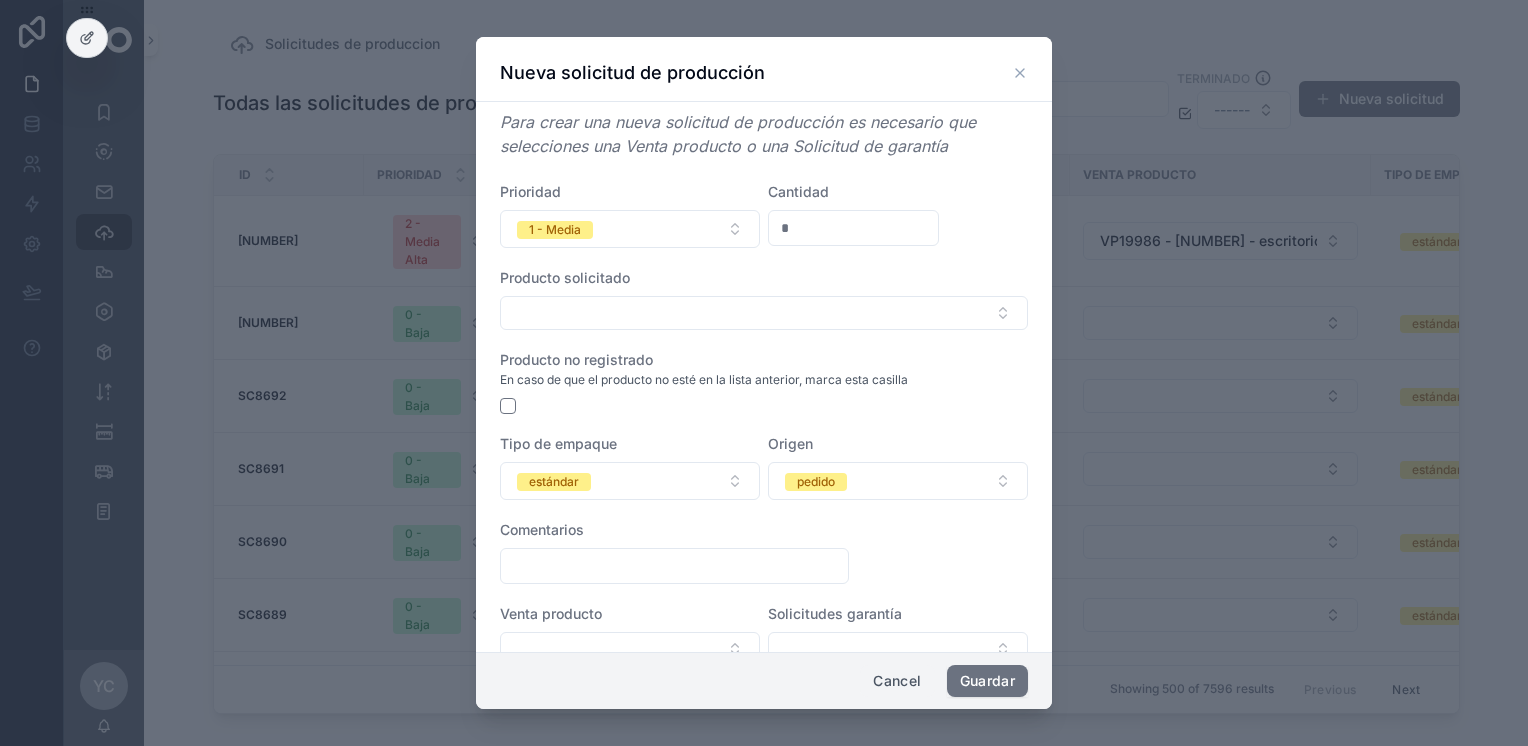 click on "Cancel" at bounding box center (897, 681) 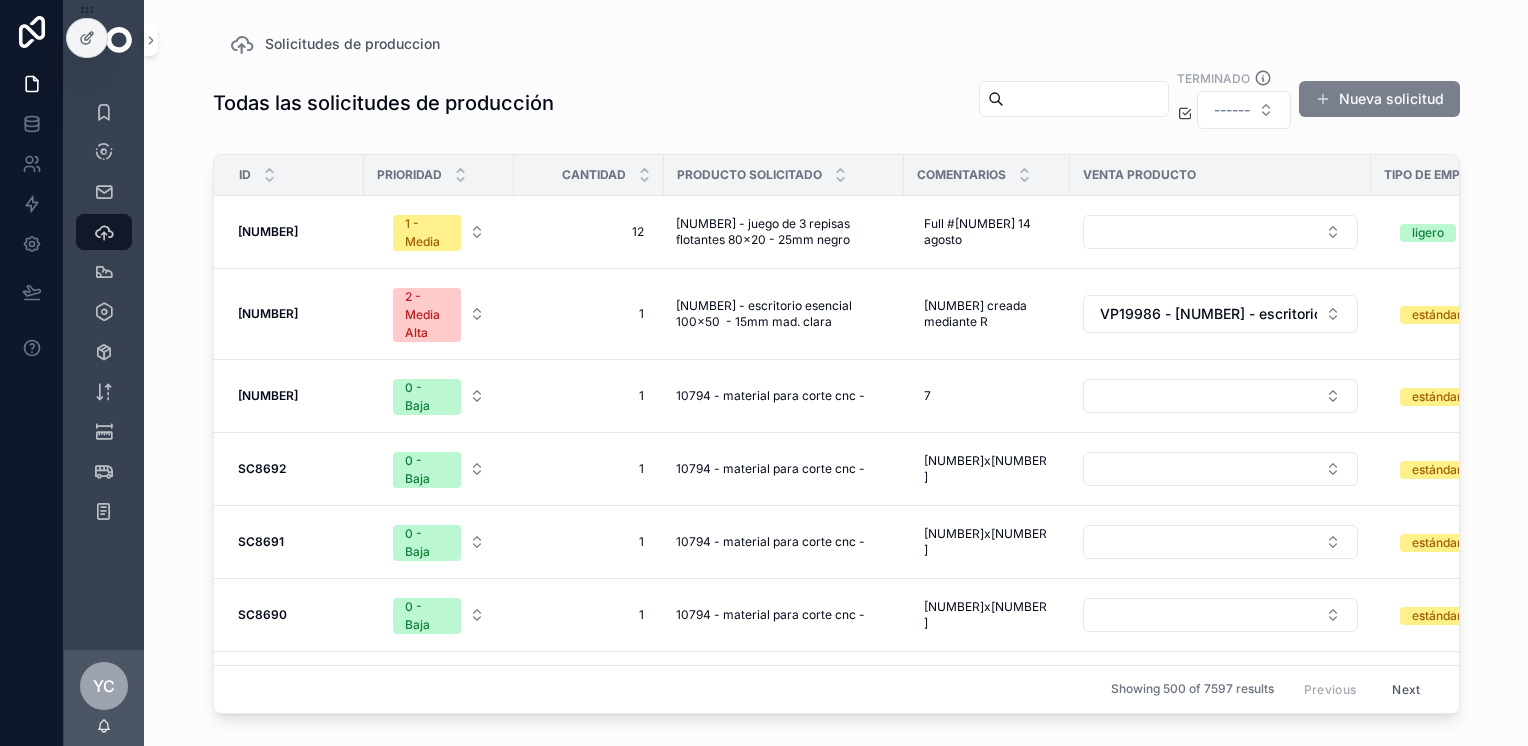 click on "Nueva solicitud" at bounding box center [1379, 99] 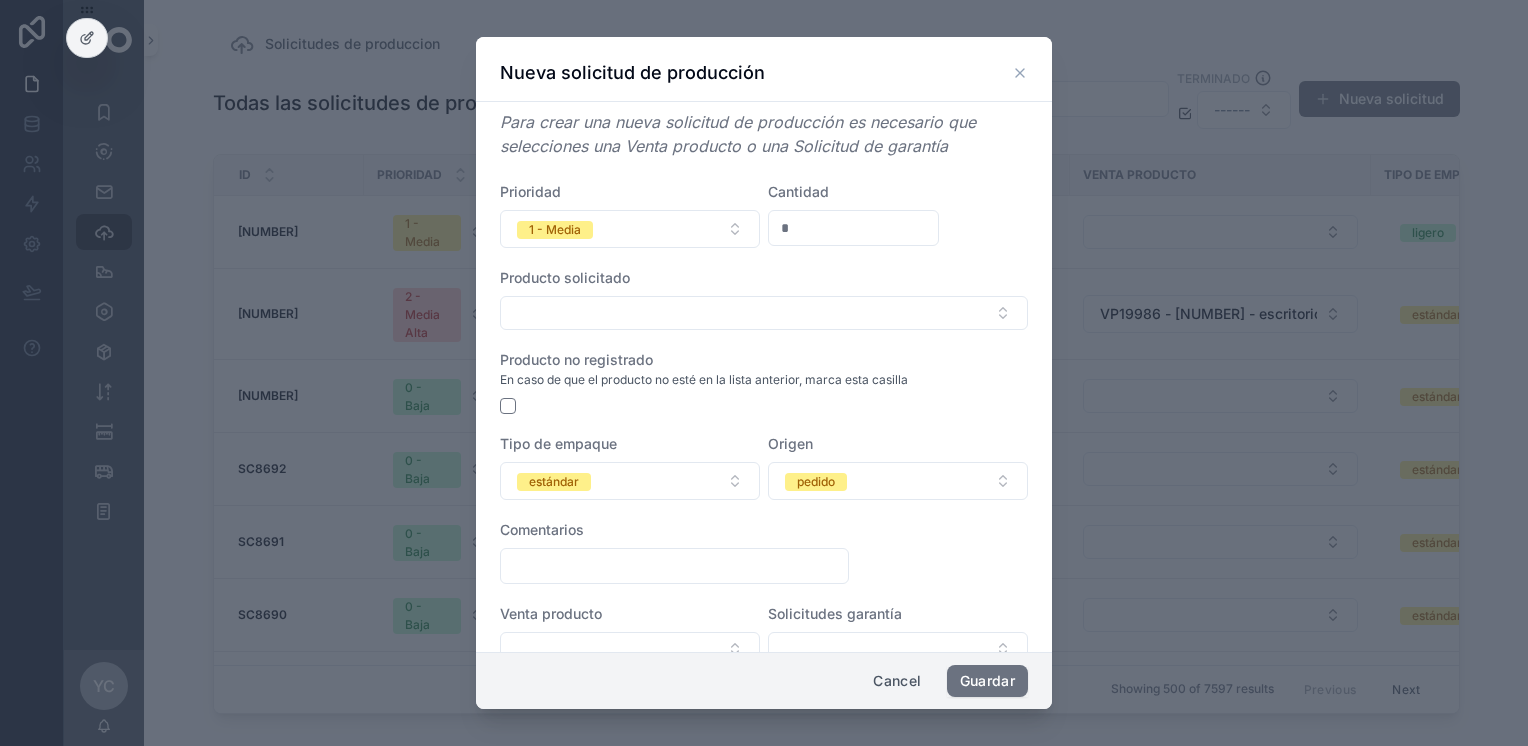 click on "*" at bounding box center (853, 228) 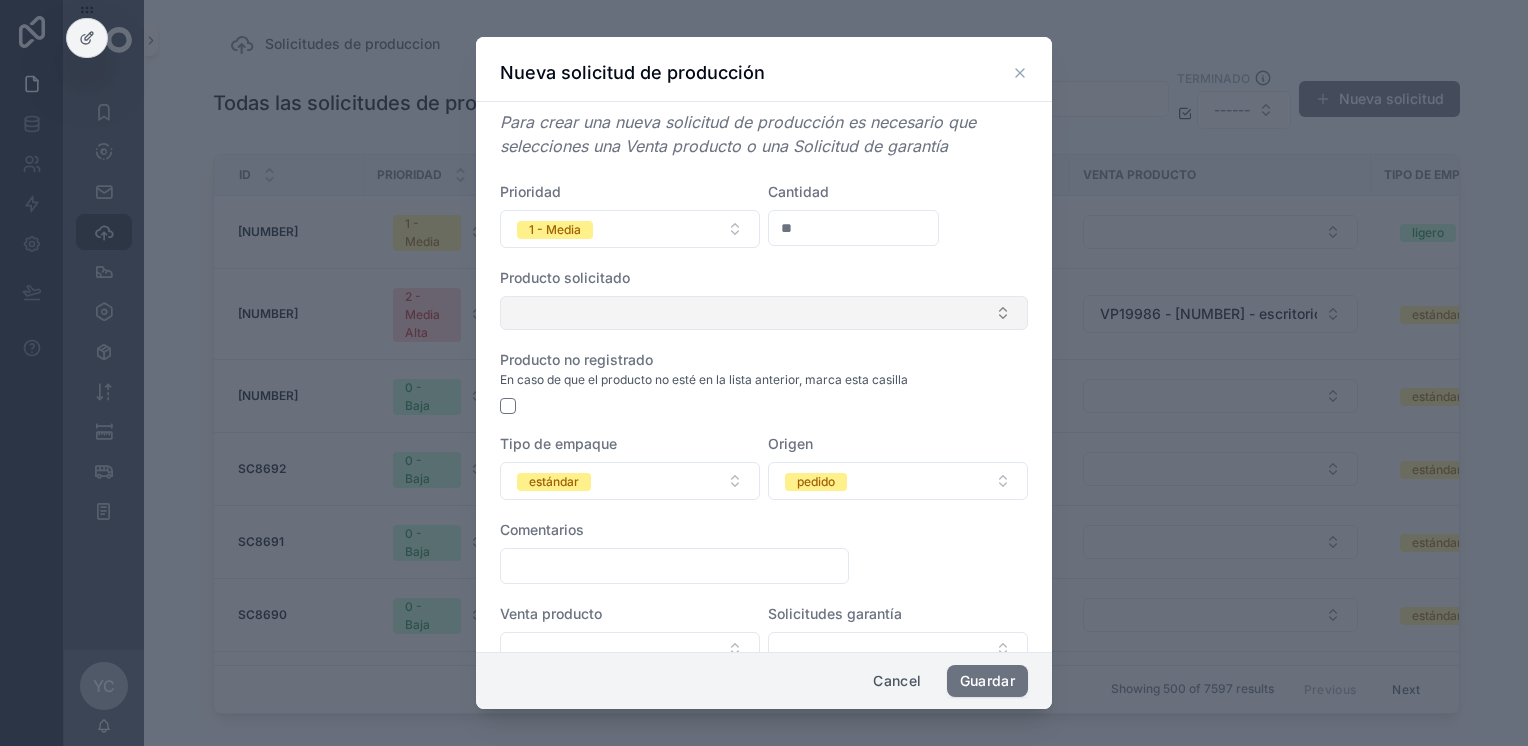 type on "**" 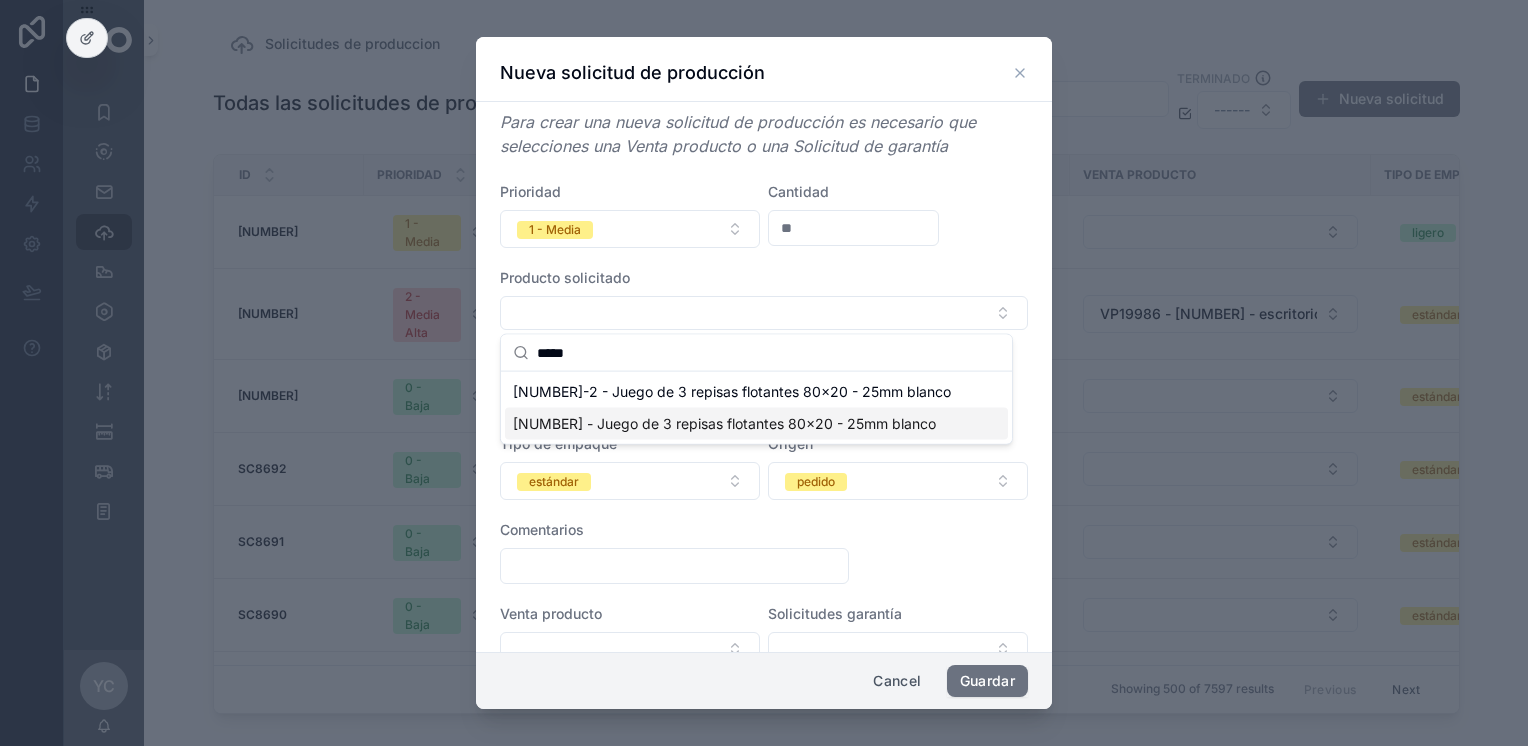 type on "*****" 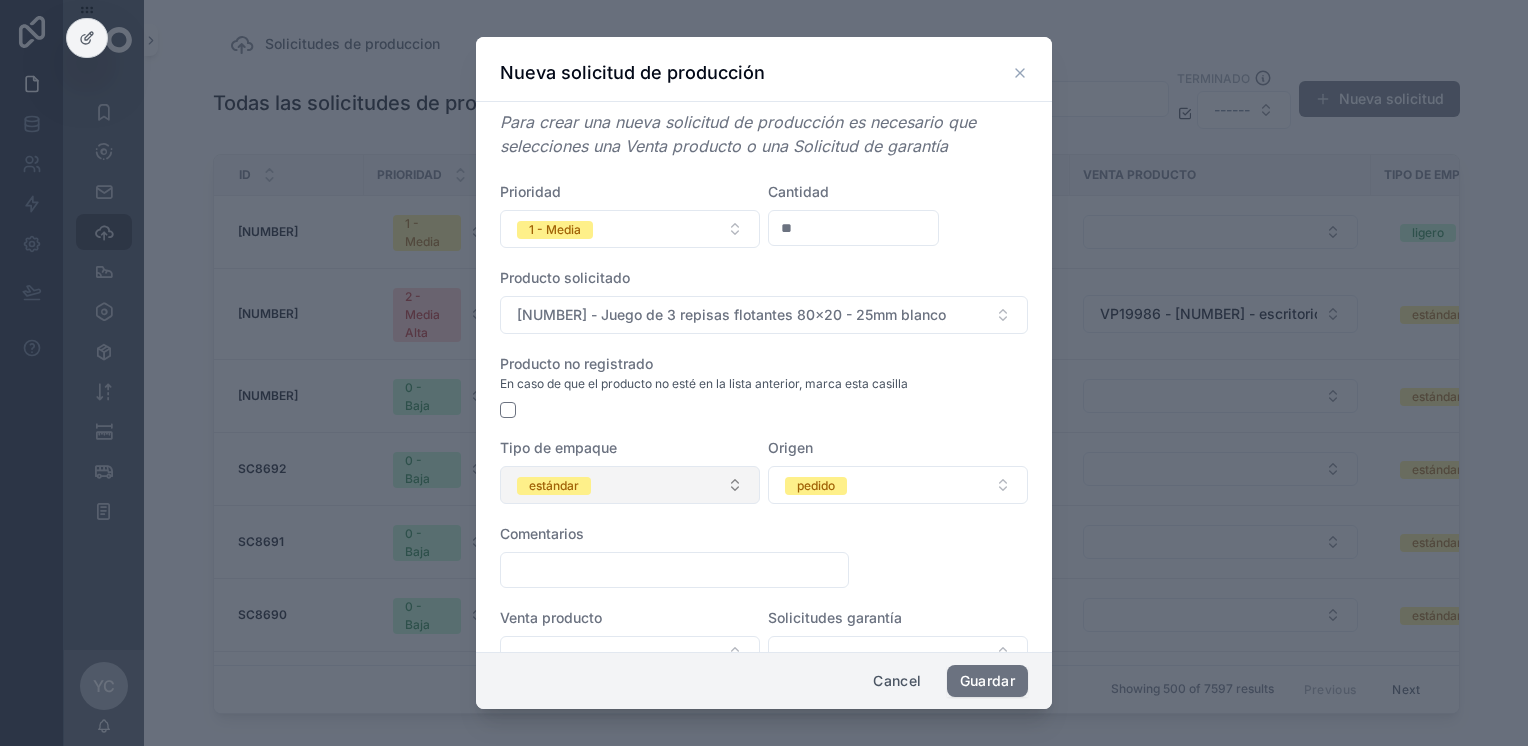 click on "estándar" at bounding box center [630, 485] 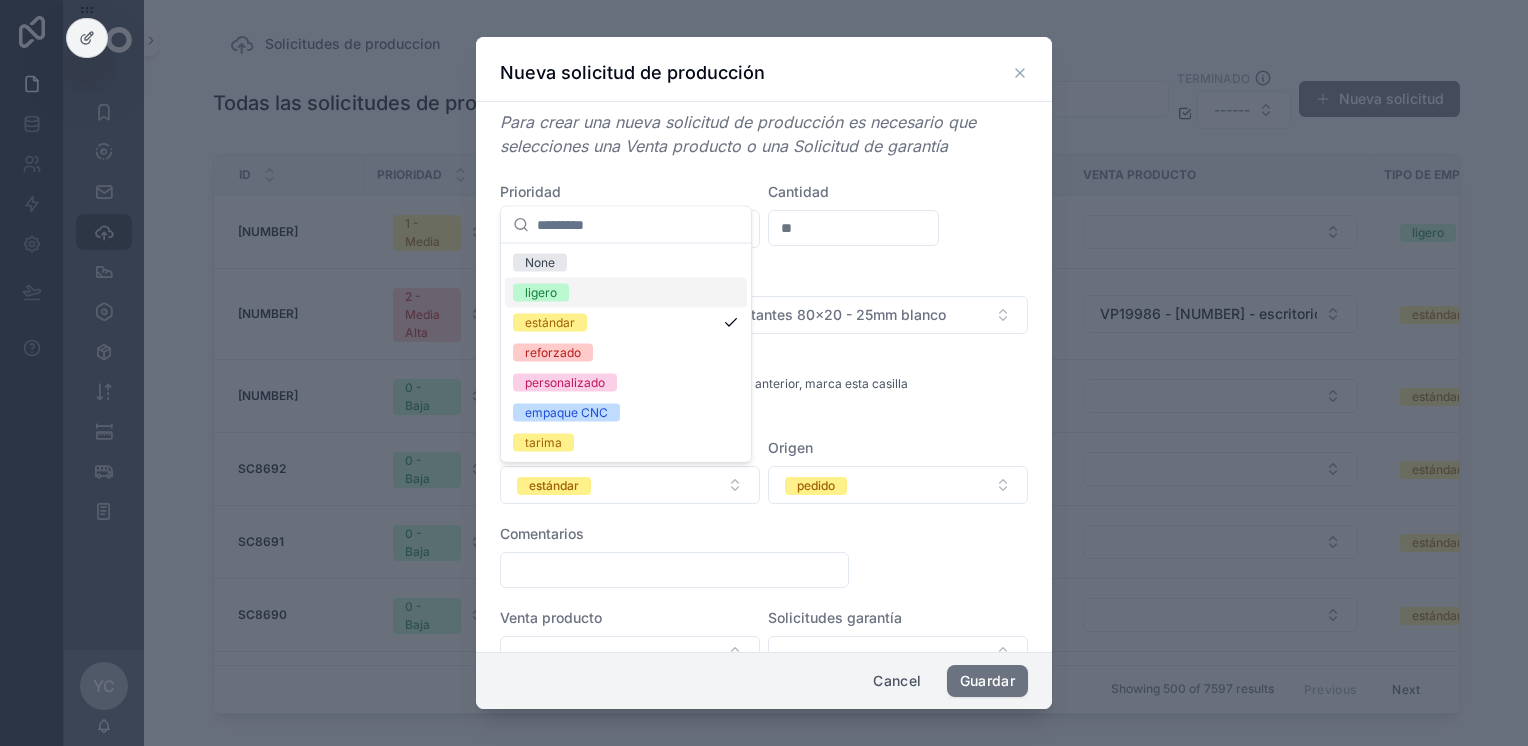 click on "ligero" at bounding box center (626, 293) 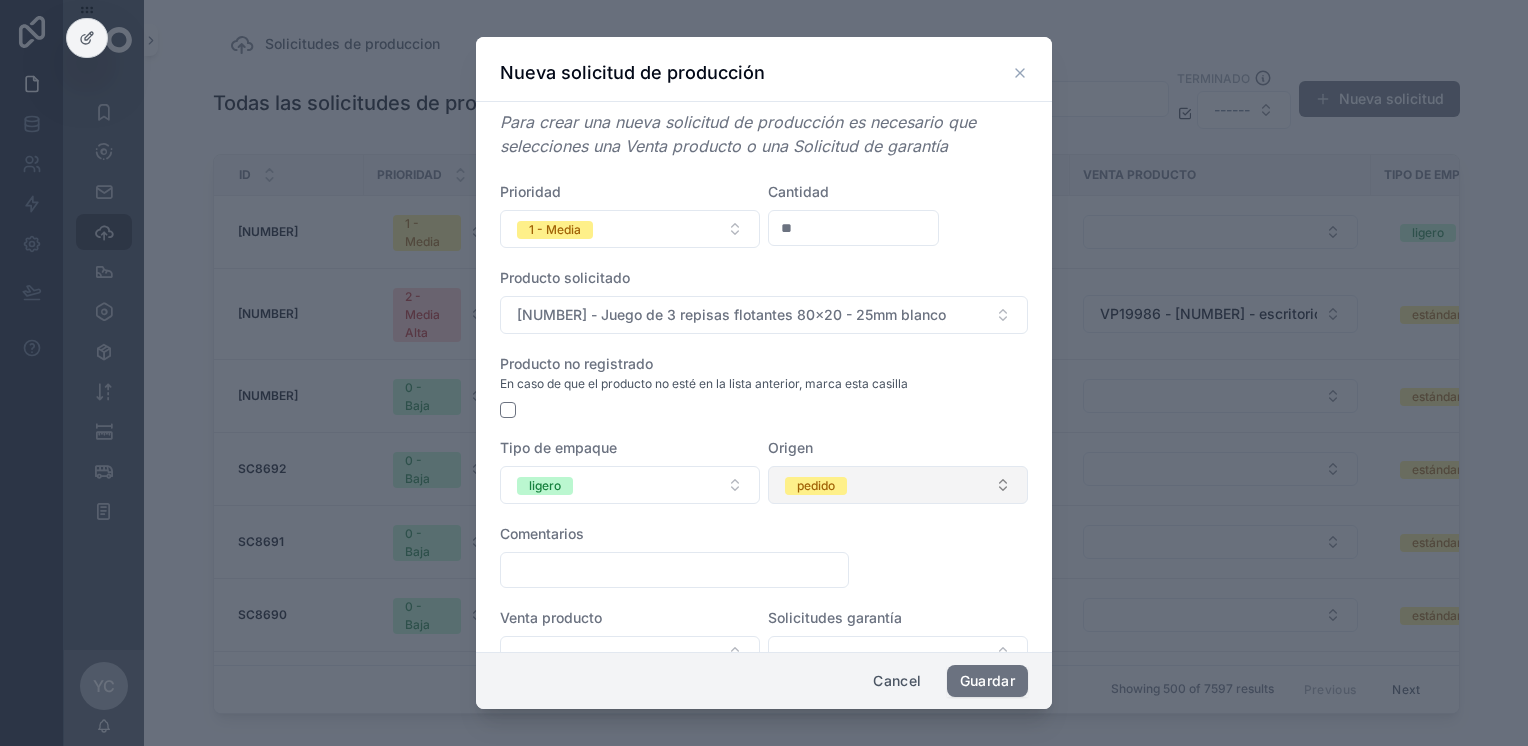 click on "pedido" at bounding box center (898, 485) 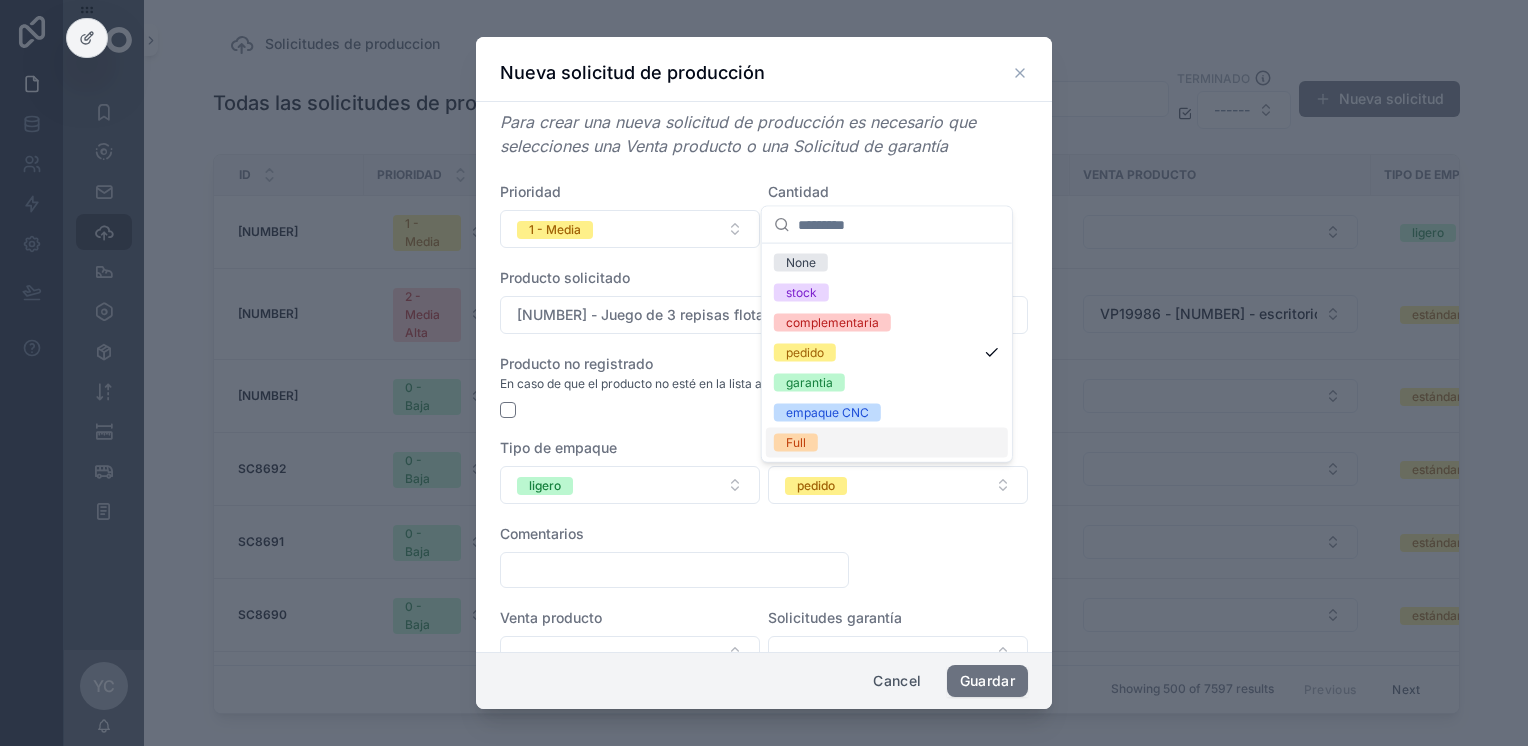 click on "Full" at bounding box center [887, 443] 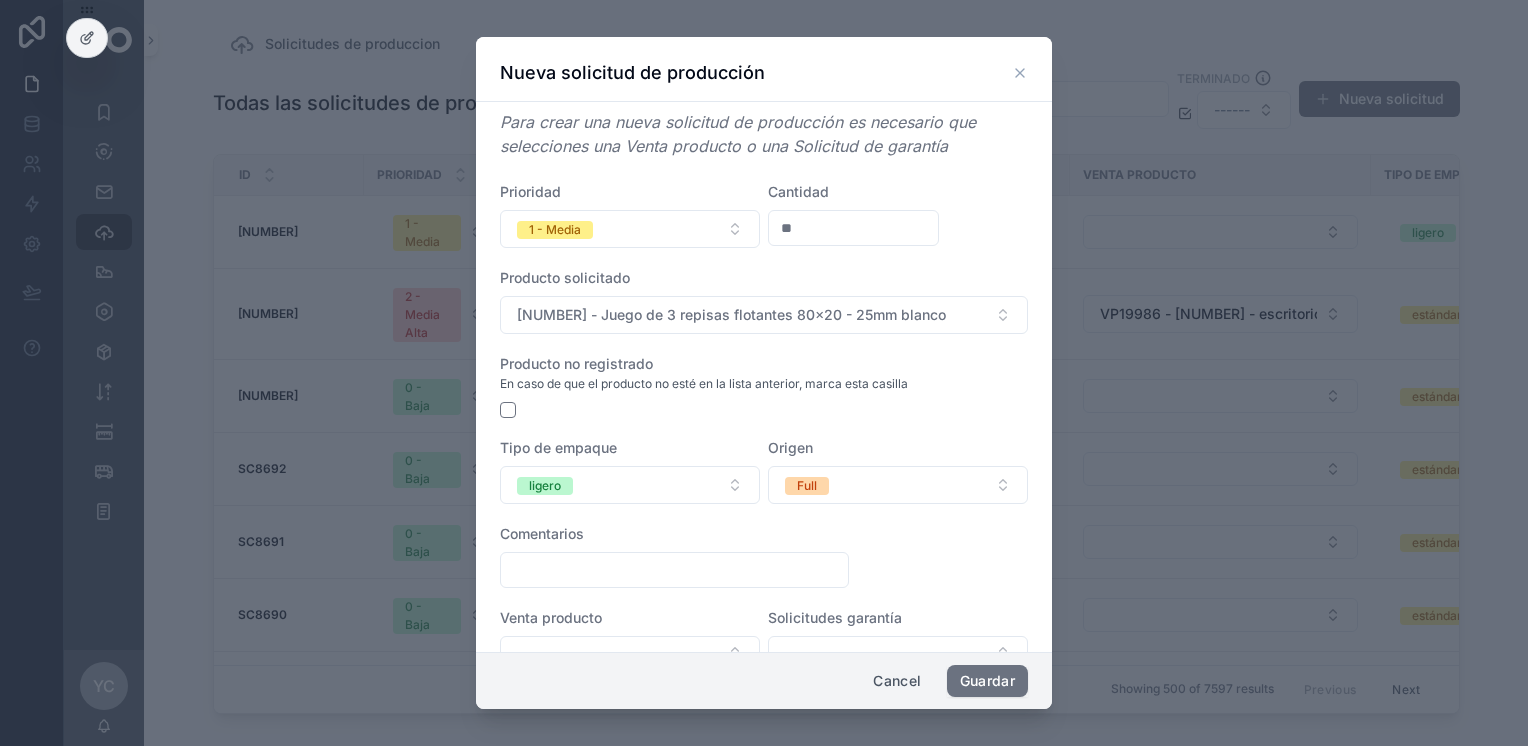 click at bounding box center [674, 570] 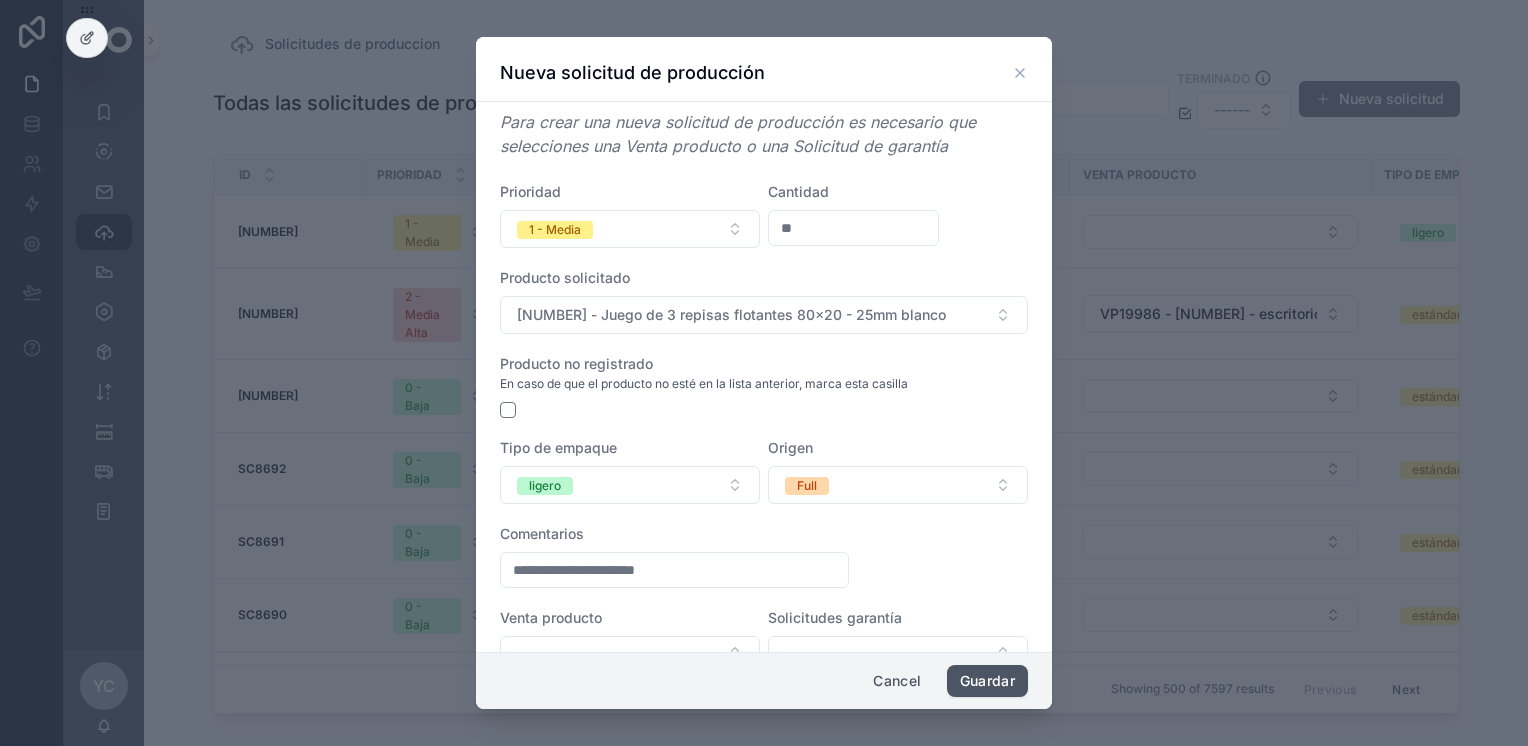 type on "**********" 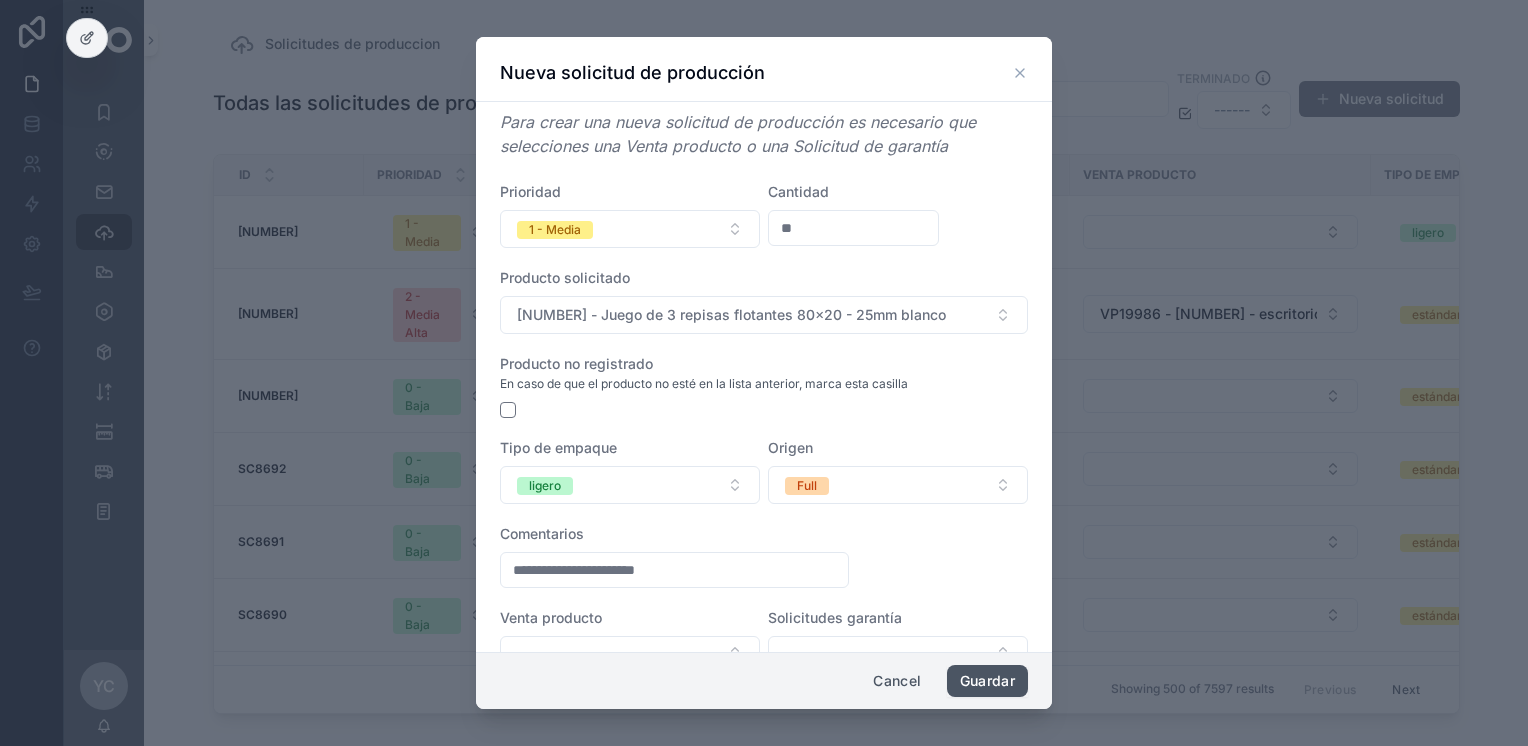 click on "Guardar" at bounding box center [987, 681] 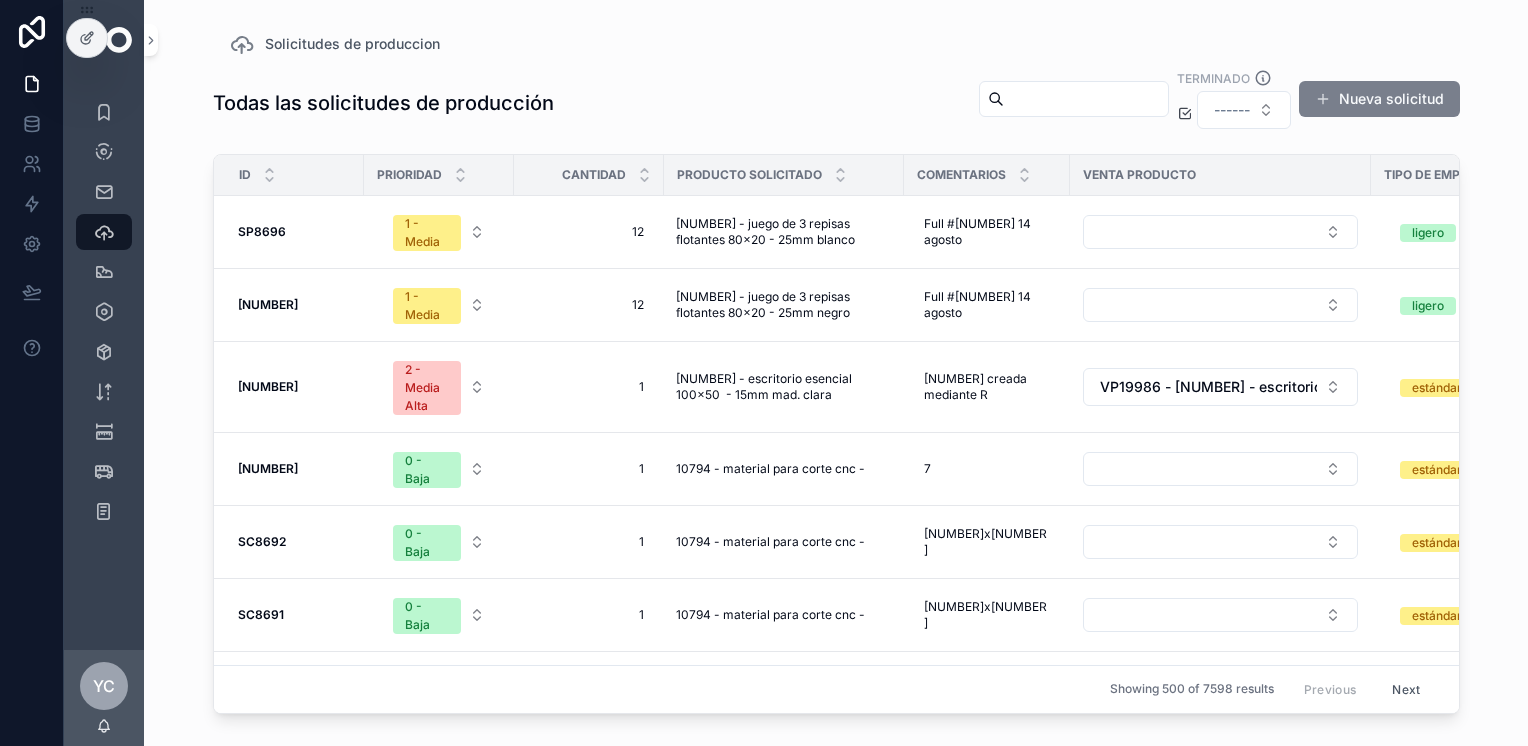 click on "Nueva solicitud" at bounding box center (1379, 99) 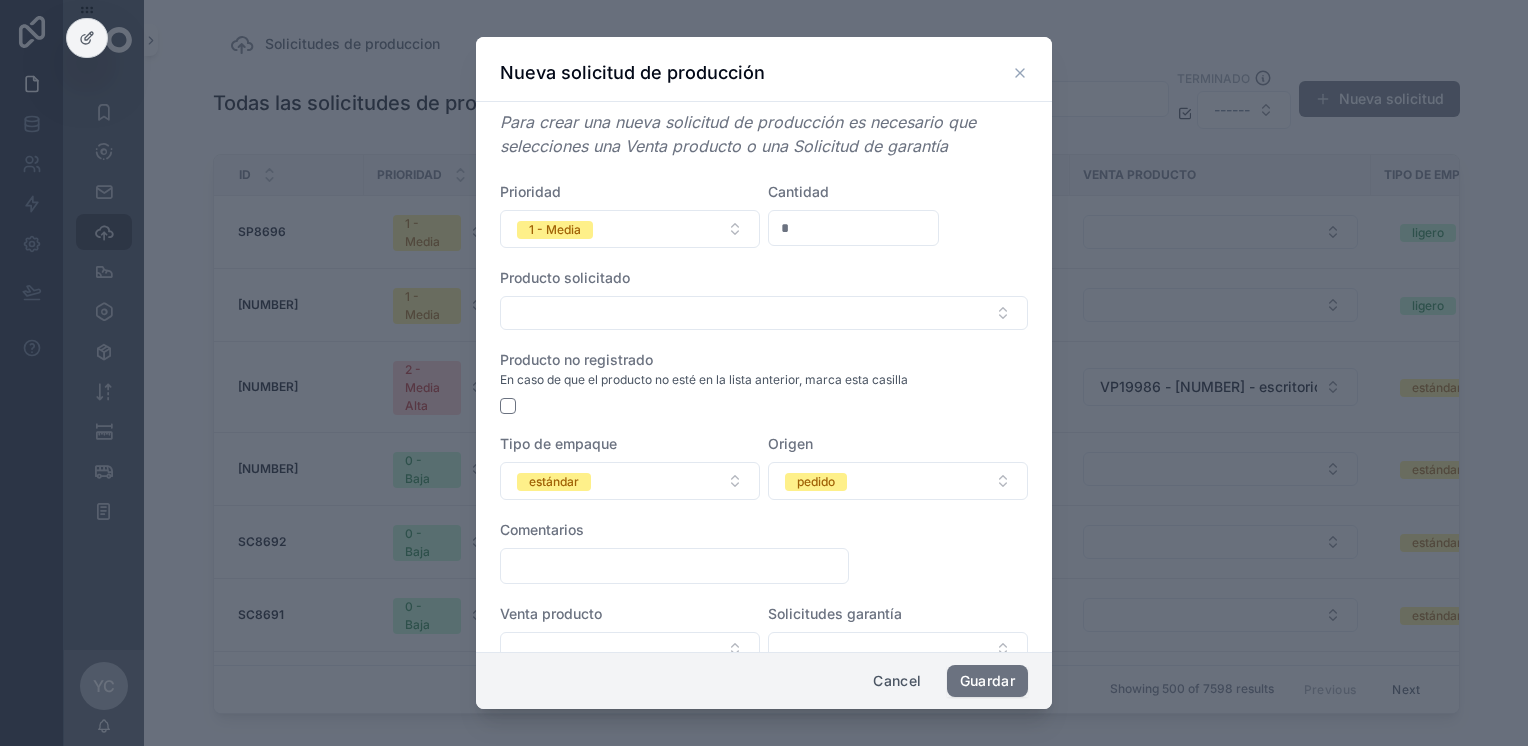 click on "*" at bounding box center [853, 228] 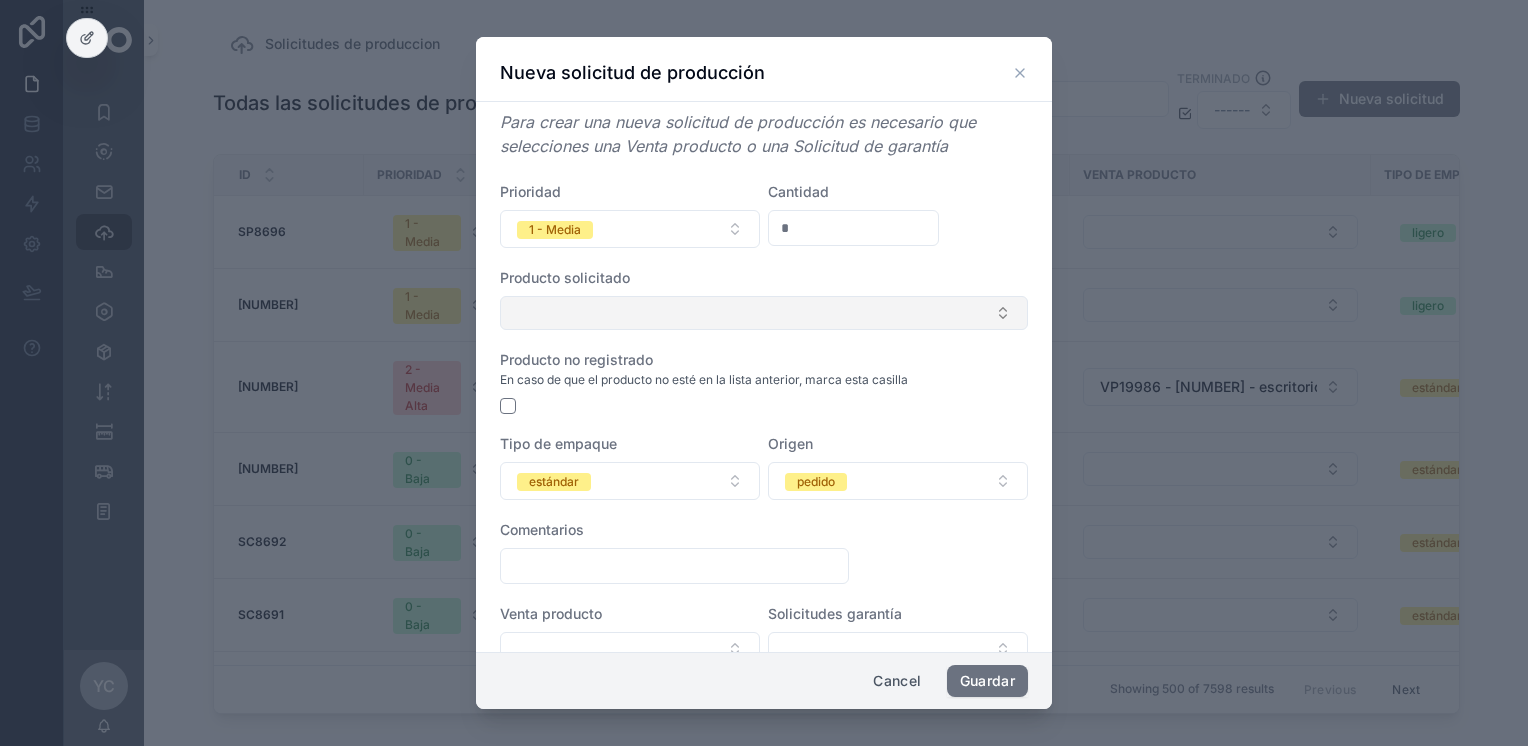 type on "*" 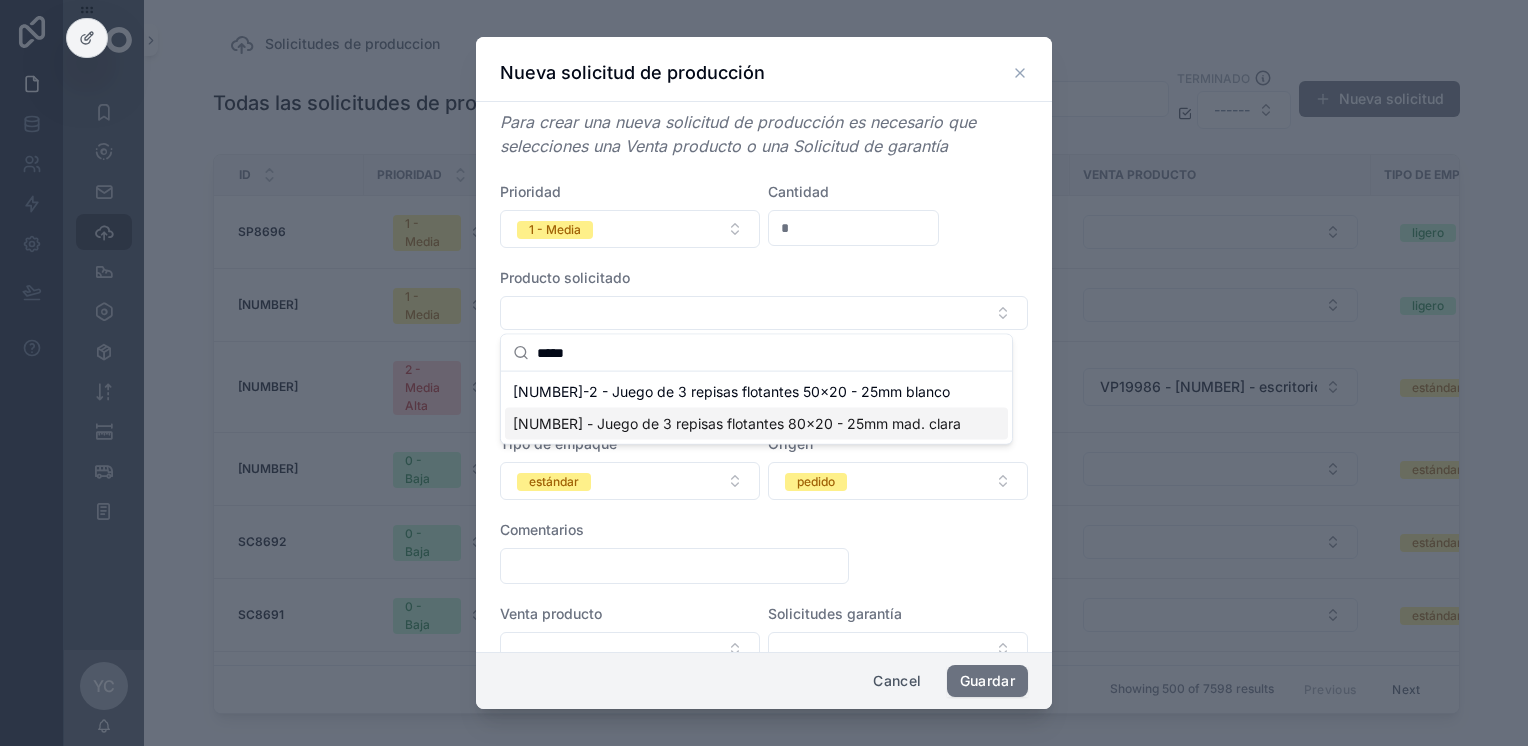 type on "*****" 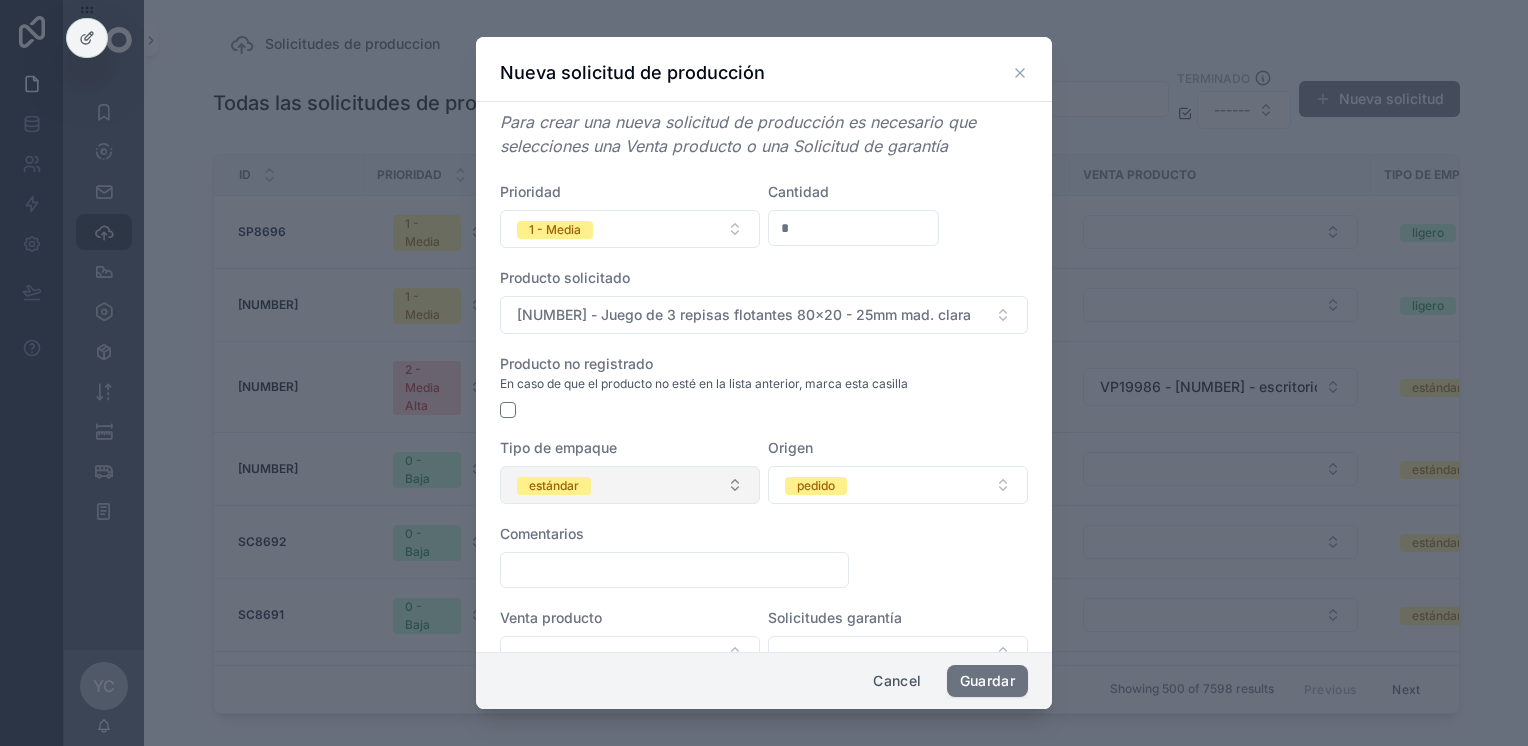 click on "estándar" at bounding box center (630, 485) 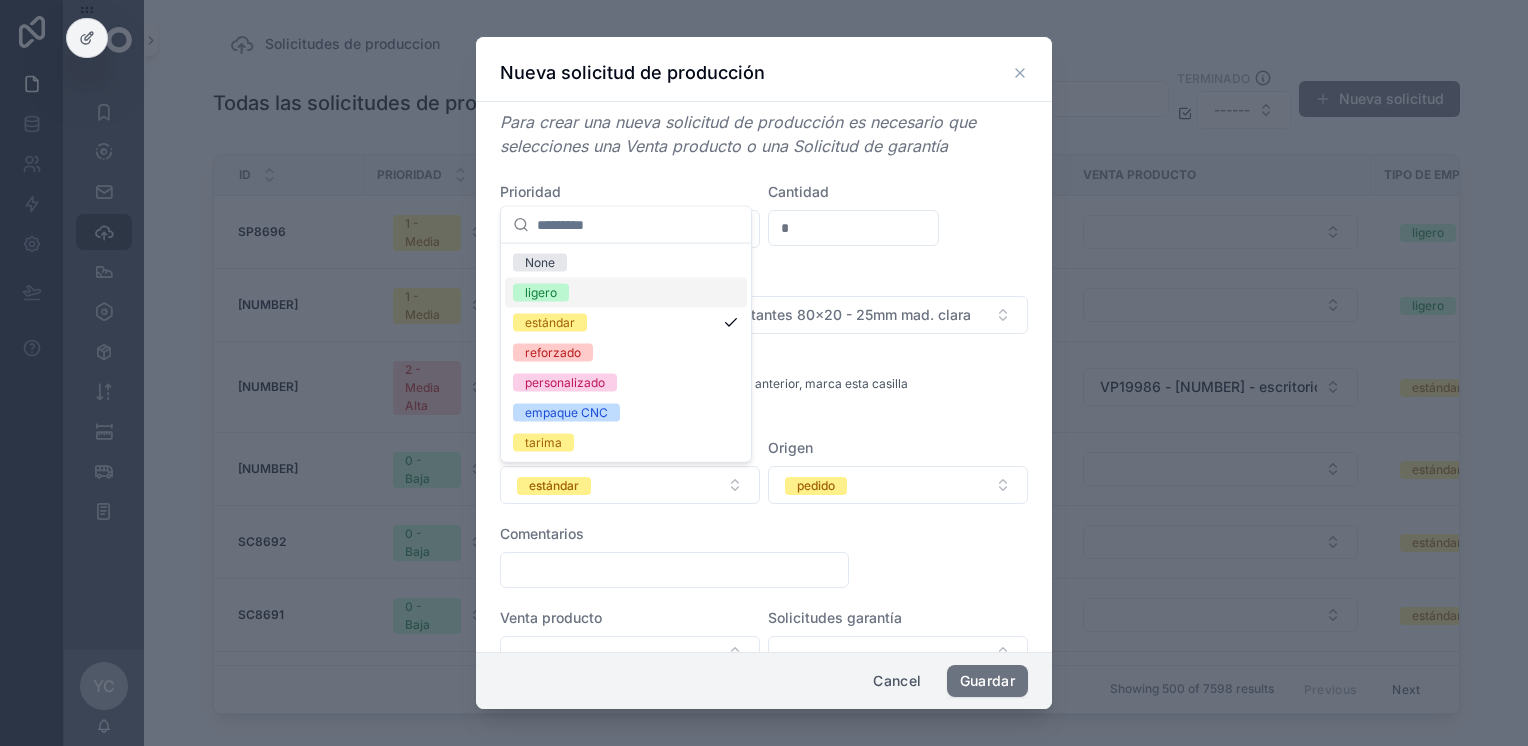 click on "ligero" at bounding box center [626, 293] 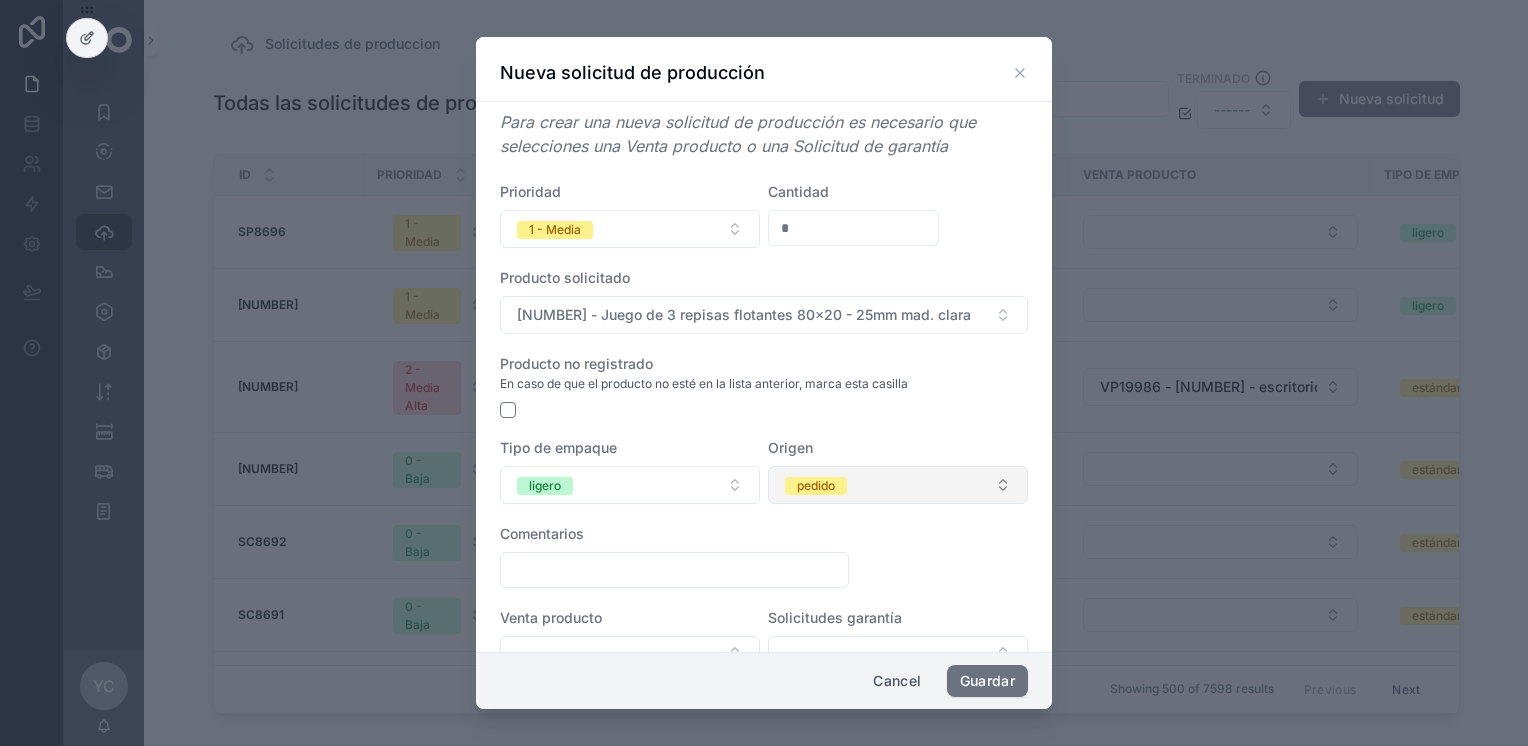 click on "pedido" at bounding box center (898, 485) 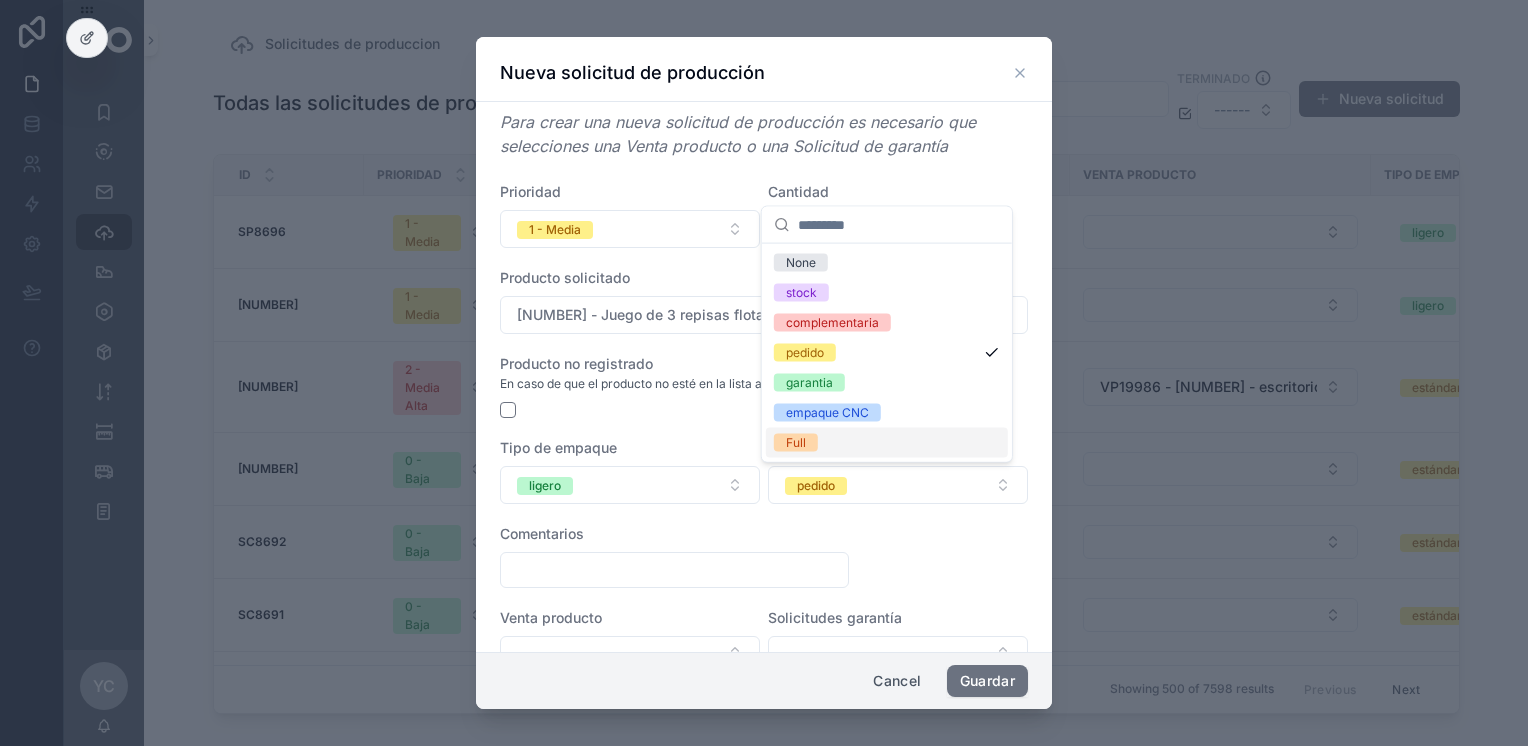 click on "Full" at bounding box center [887, 443] 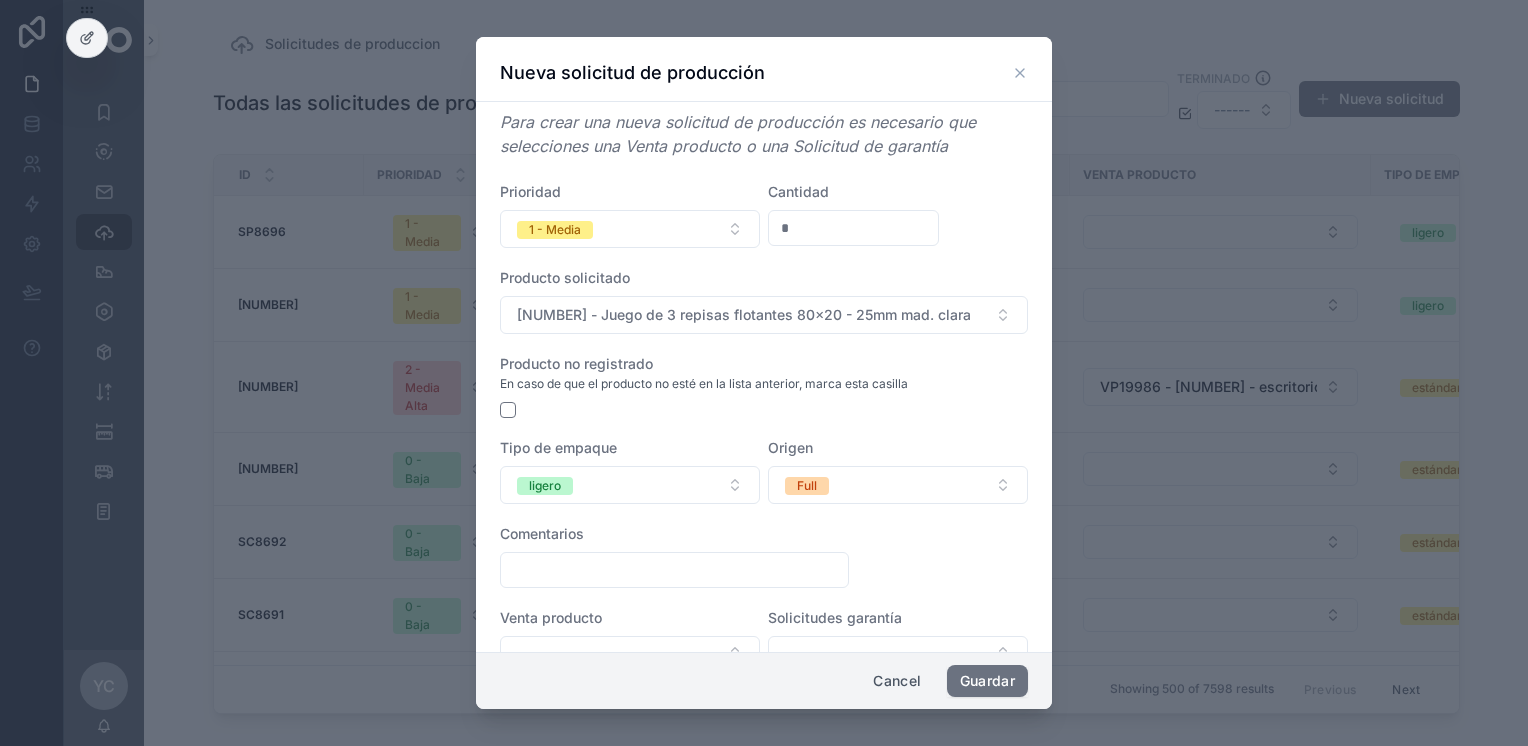 click at bounding box center (674, 570) 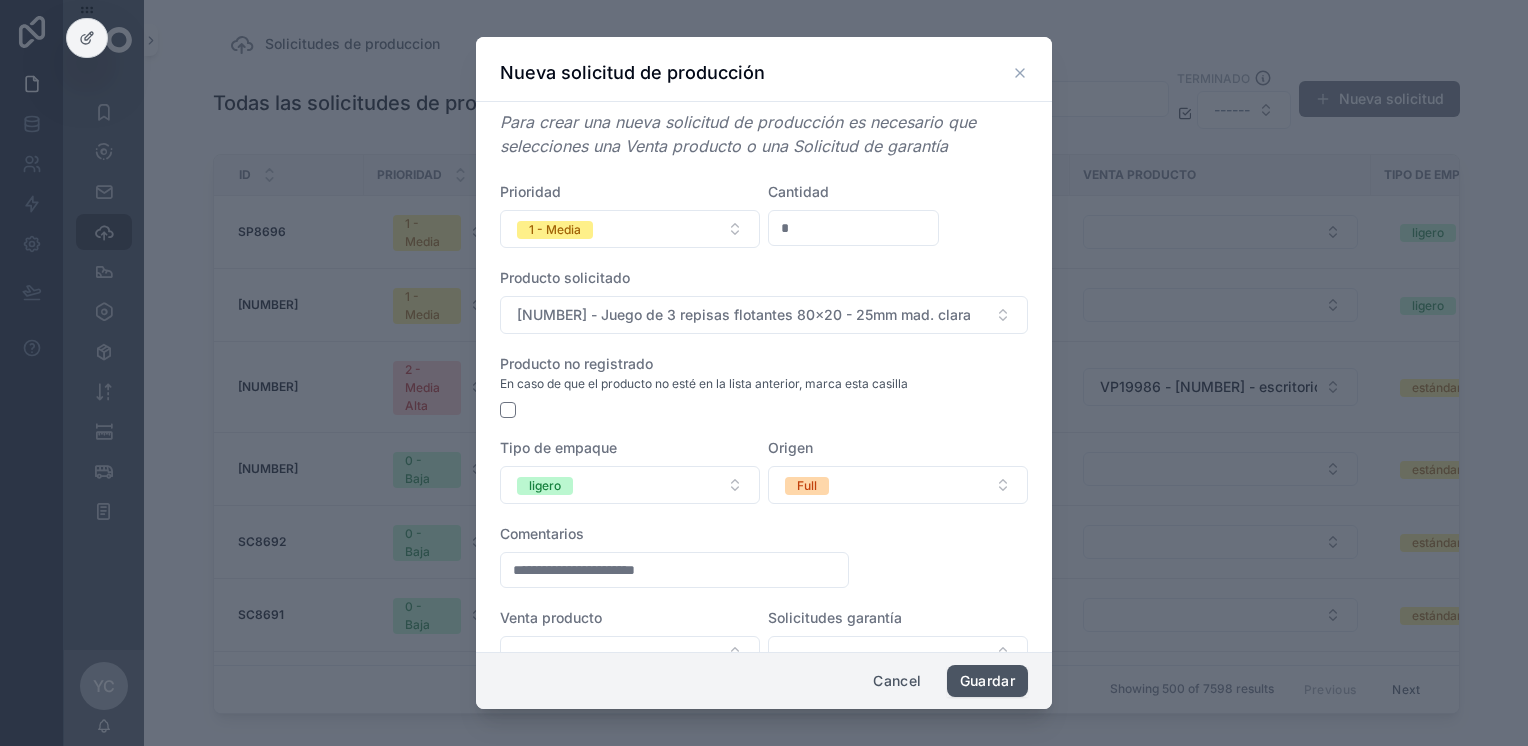 type on "**********" 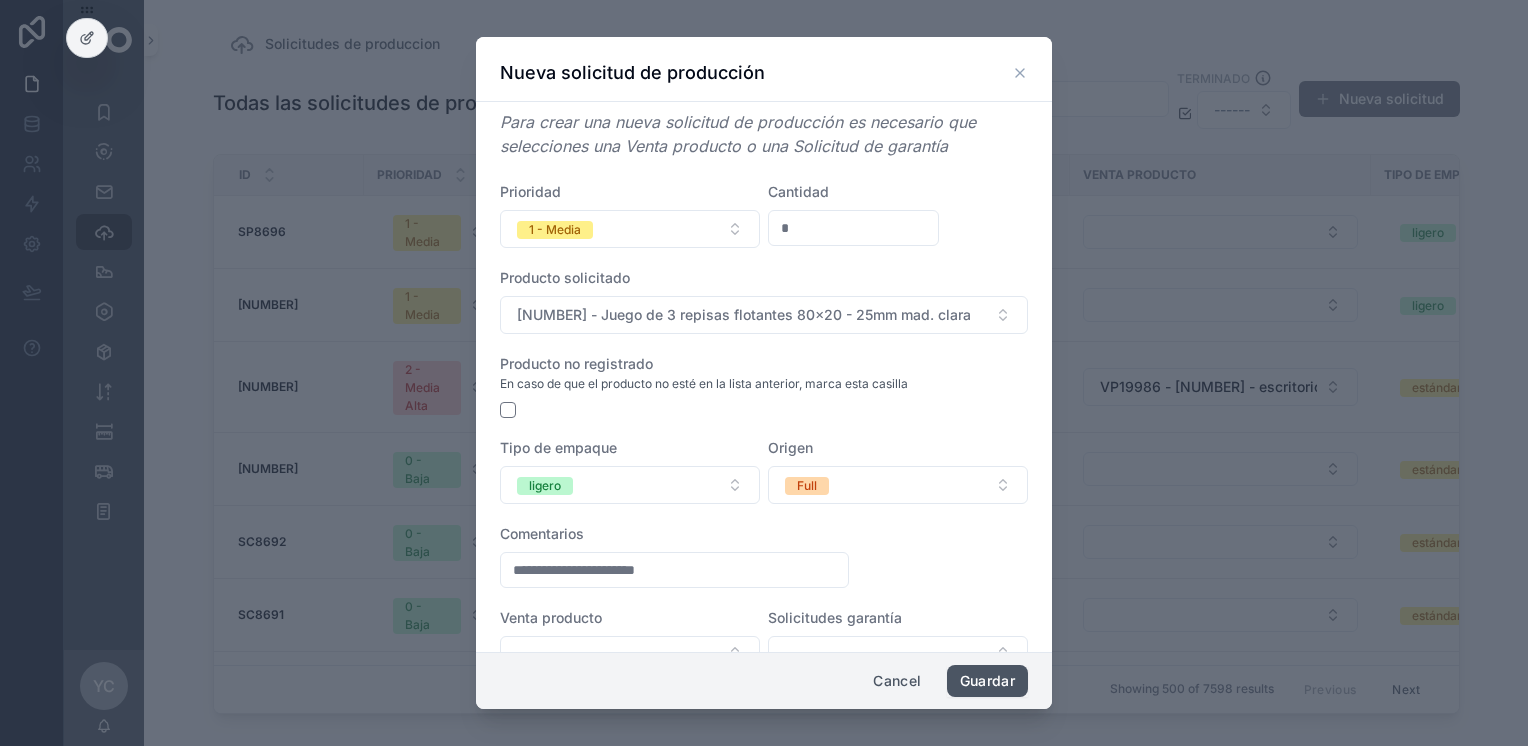 click on "Guardar" at bounding box center (987, 681) 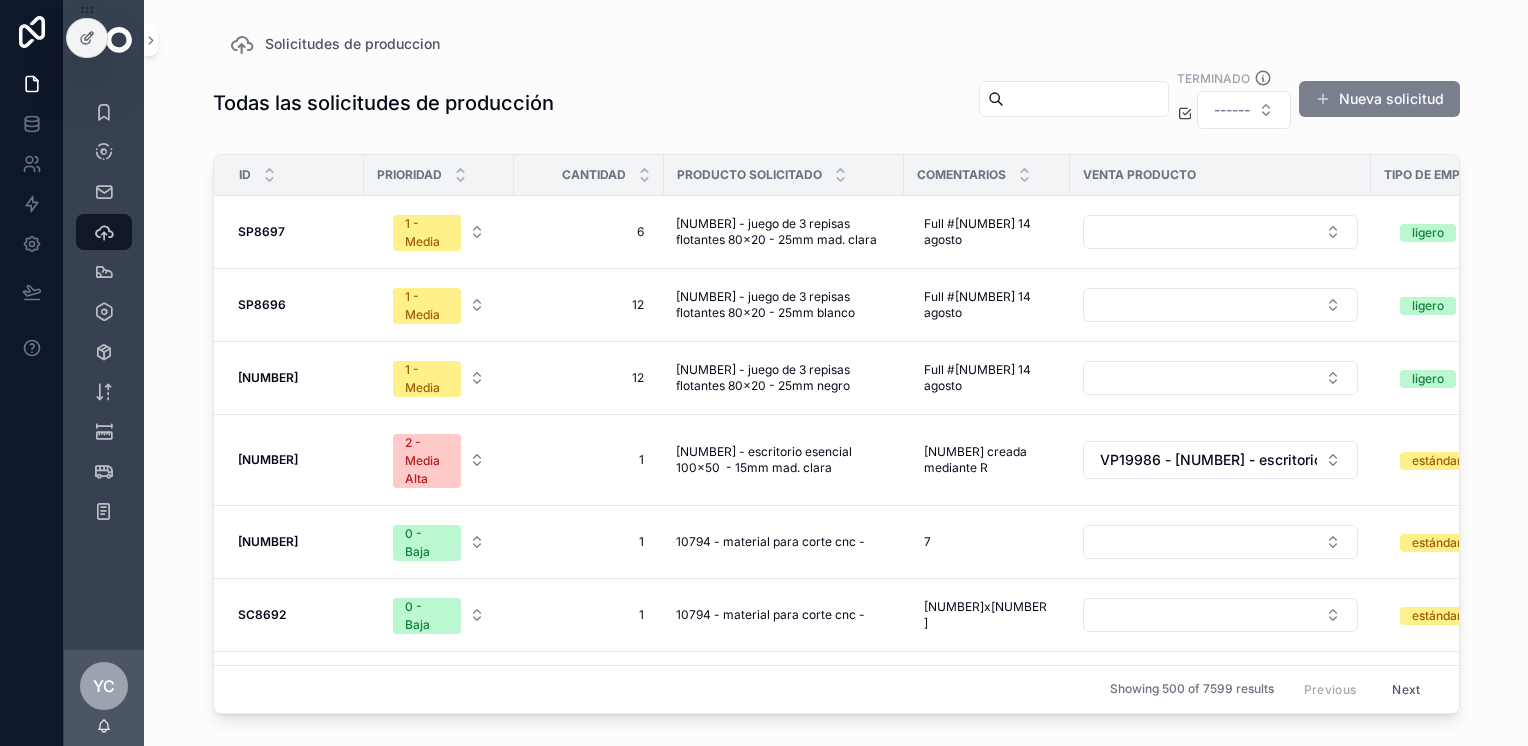 click on "Nueva solicitud" at bounding box center [1379, 99] 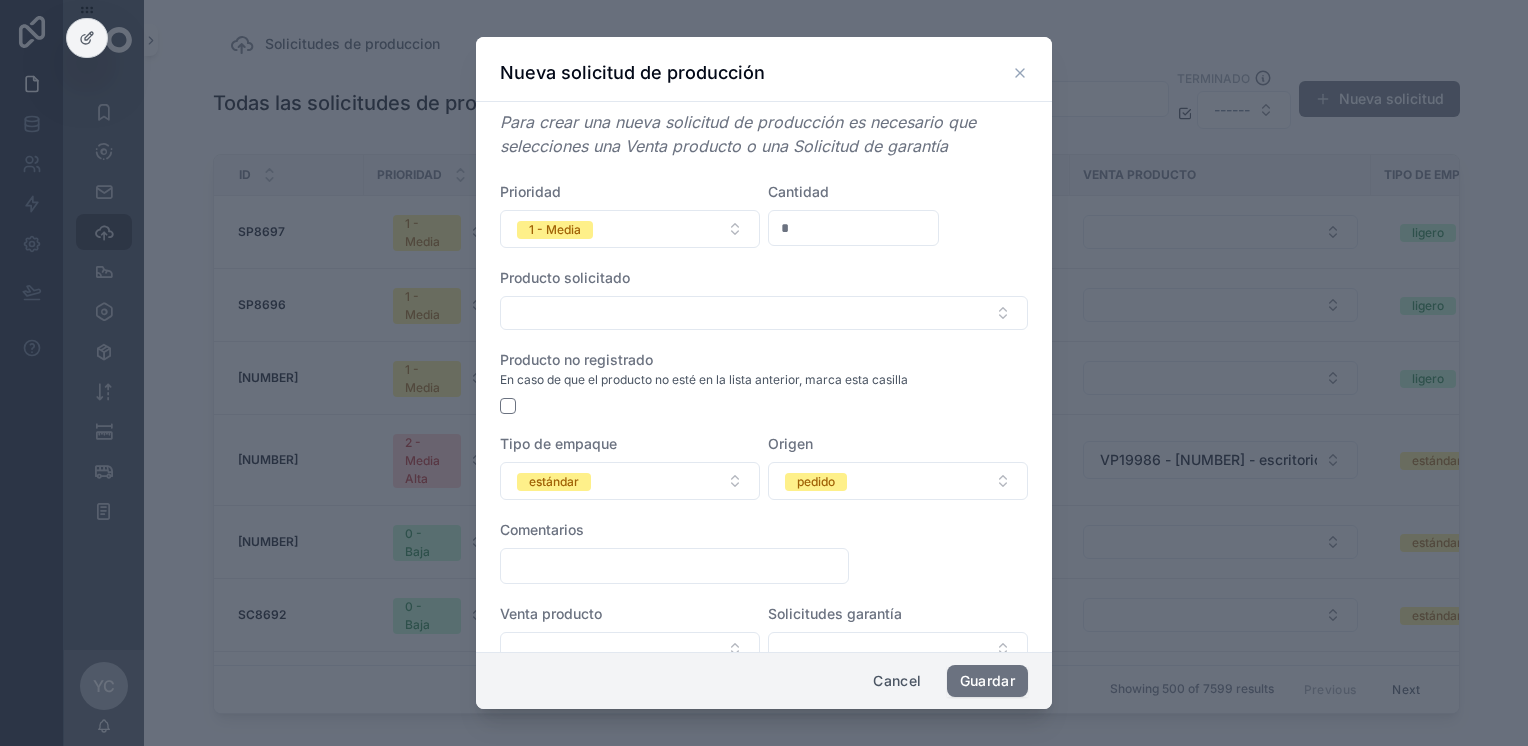 click on "*" at bounding box center (853, 228) 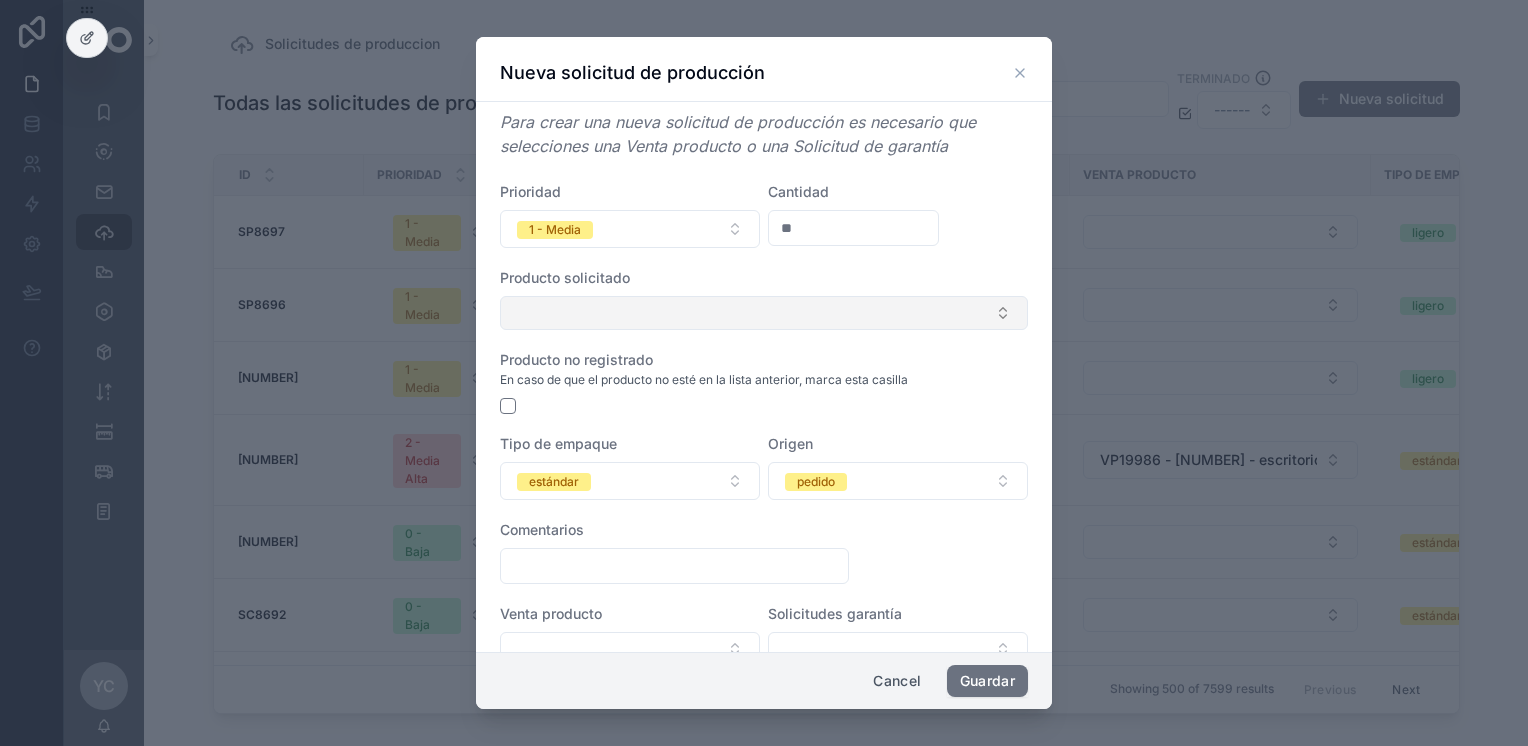type on "**" 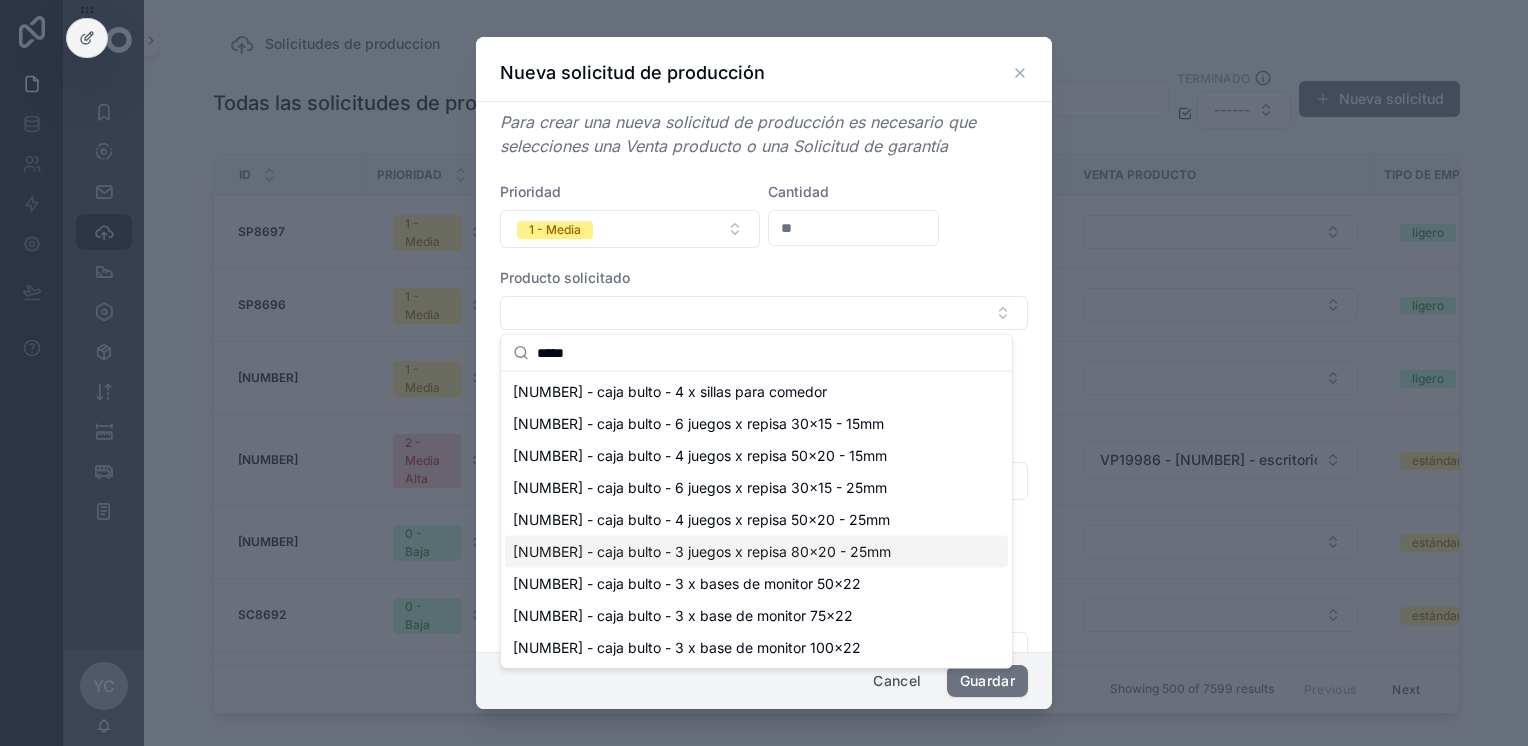 type on "*****" 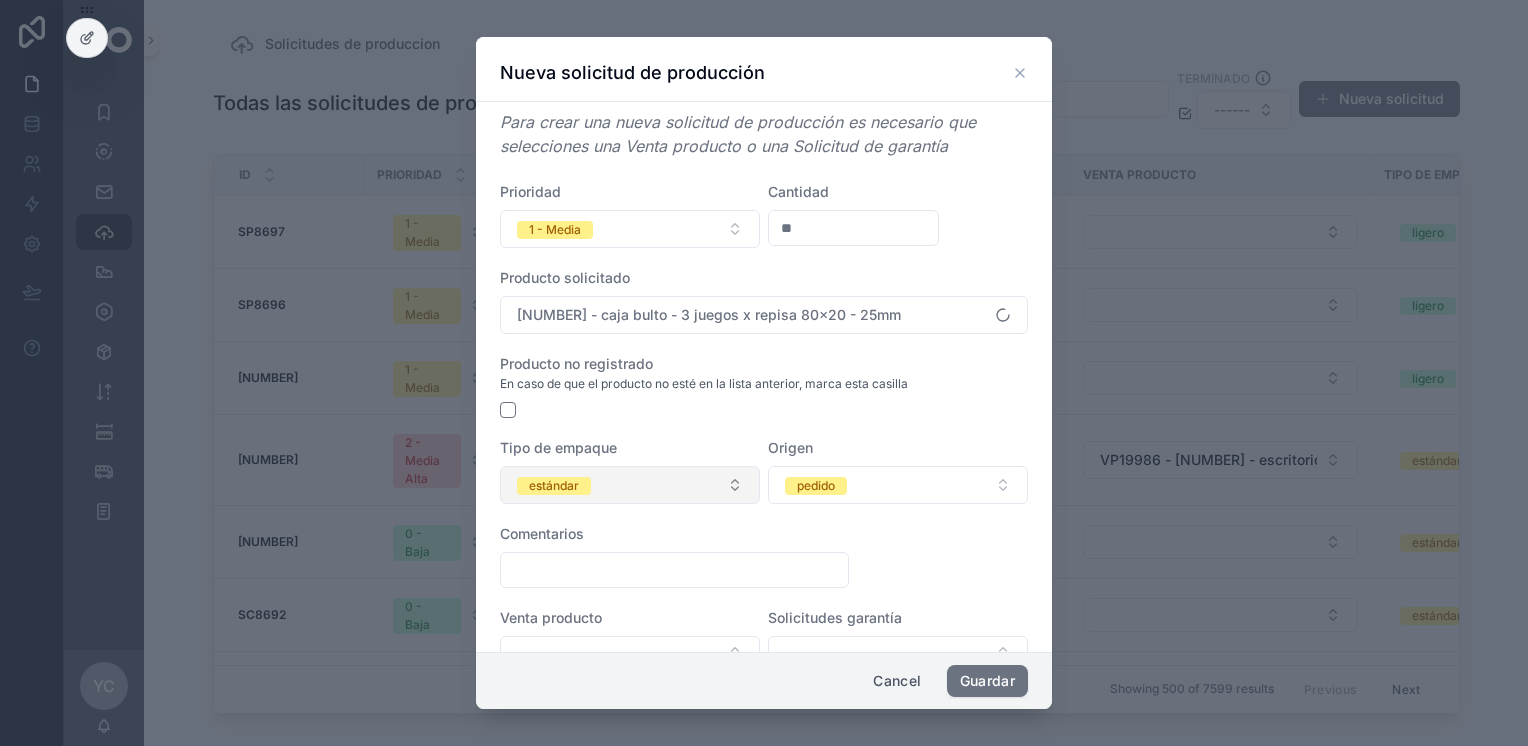 click on "estándar" at bounding box center [630, 485] 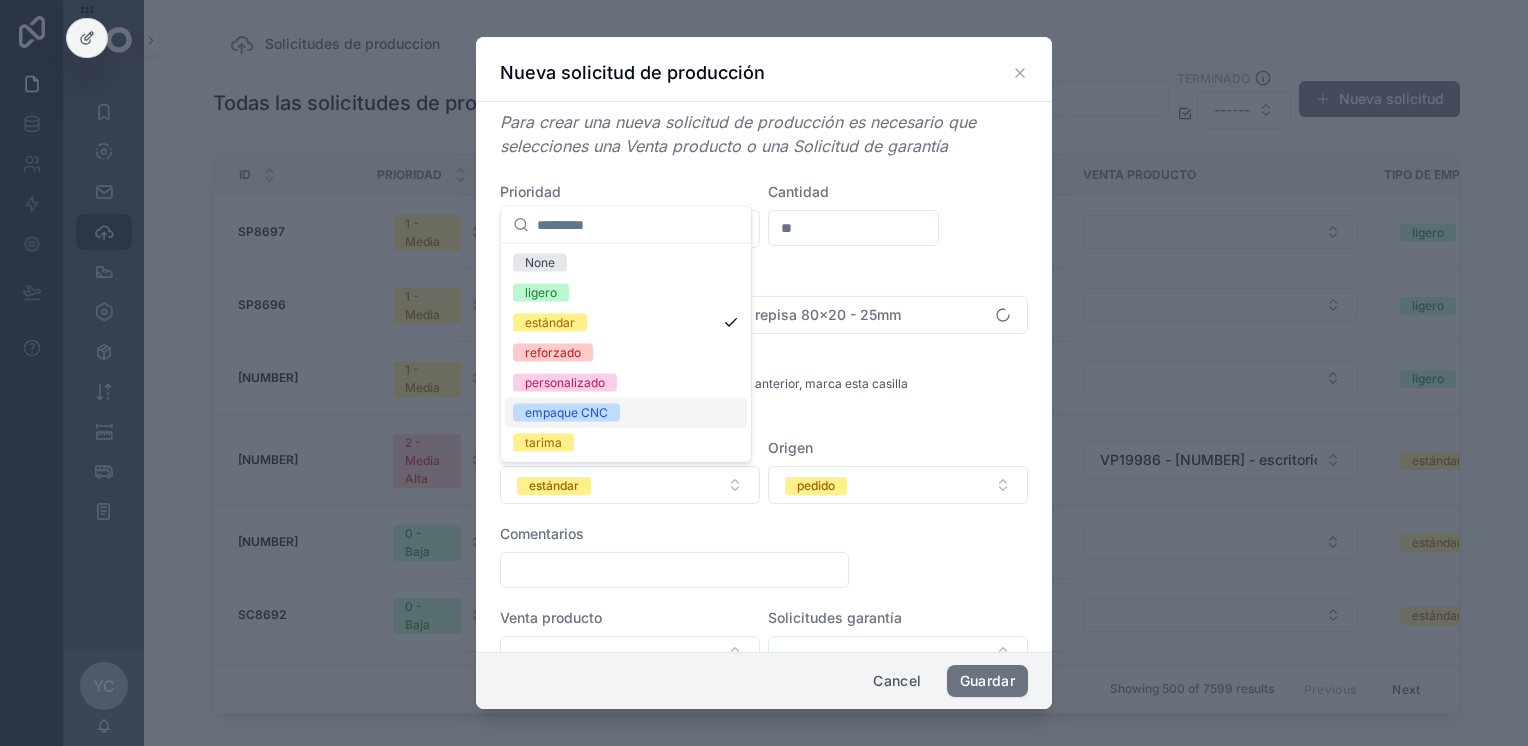 click on "empaque CNC" at bounding box center (566, 413) 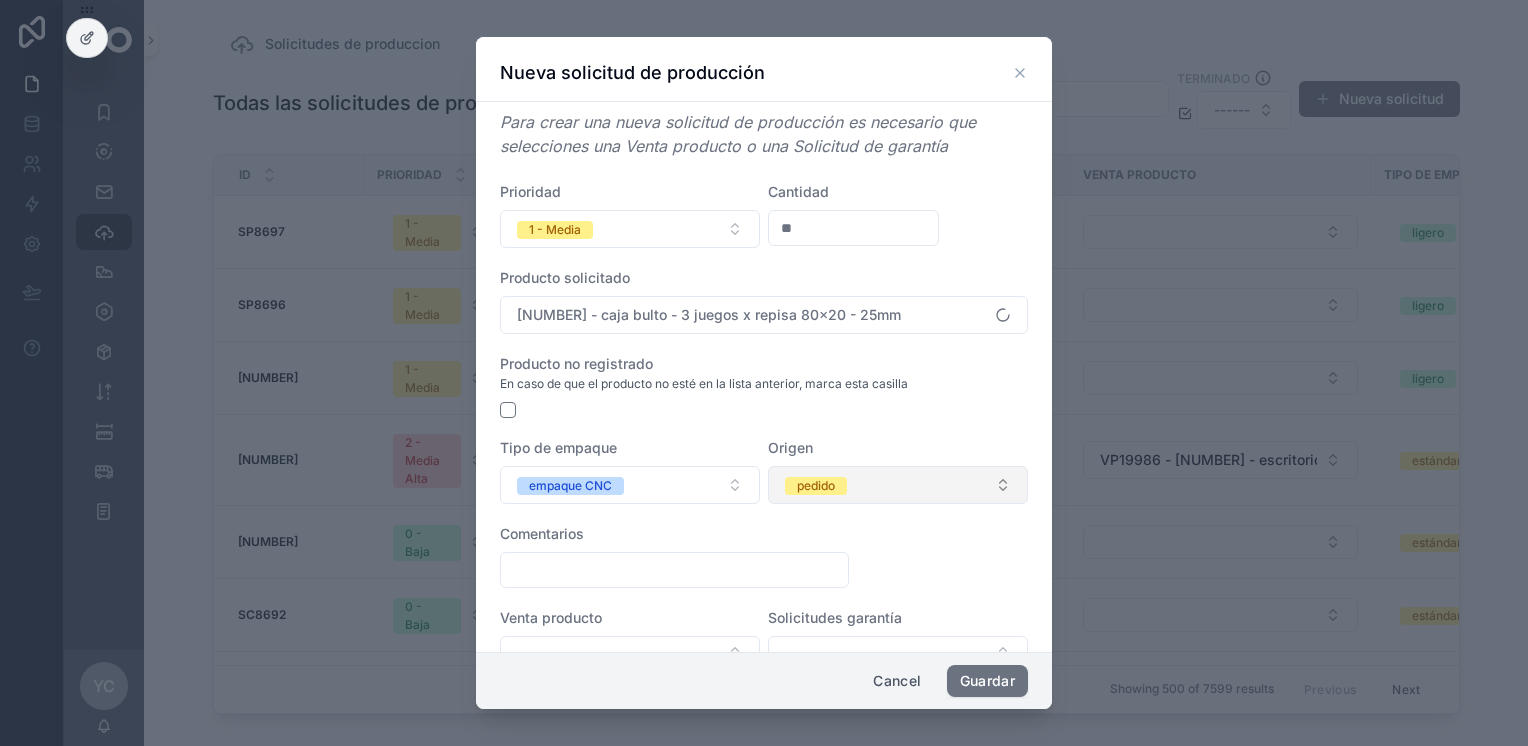 click on "pedido" at bounding box center [898, 485] 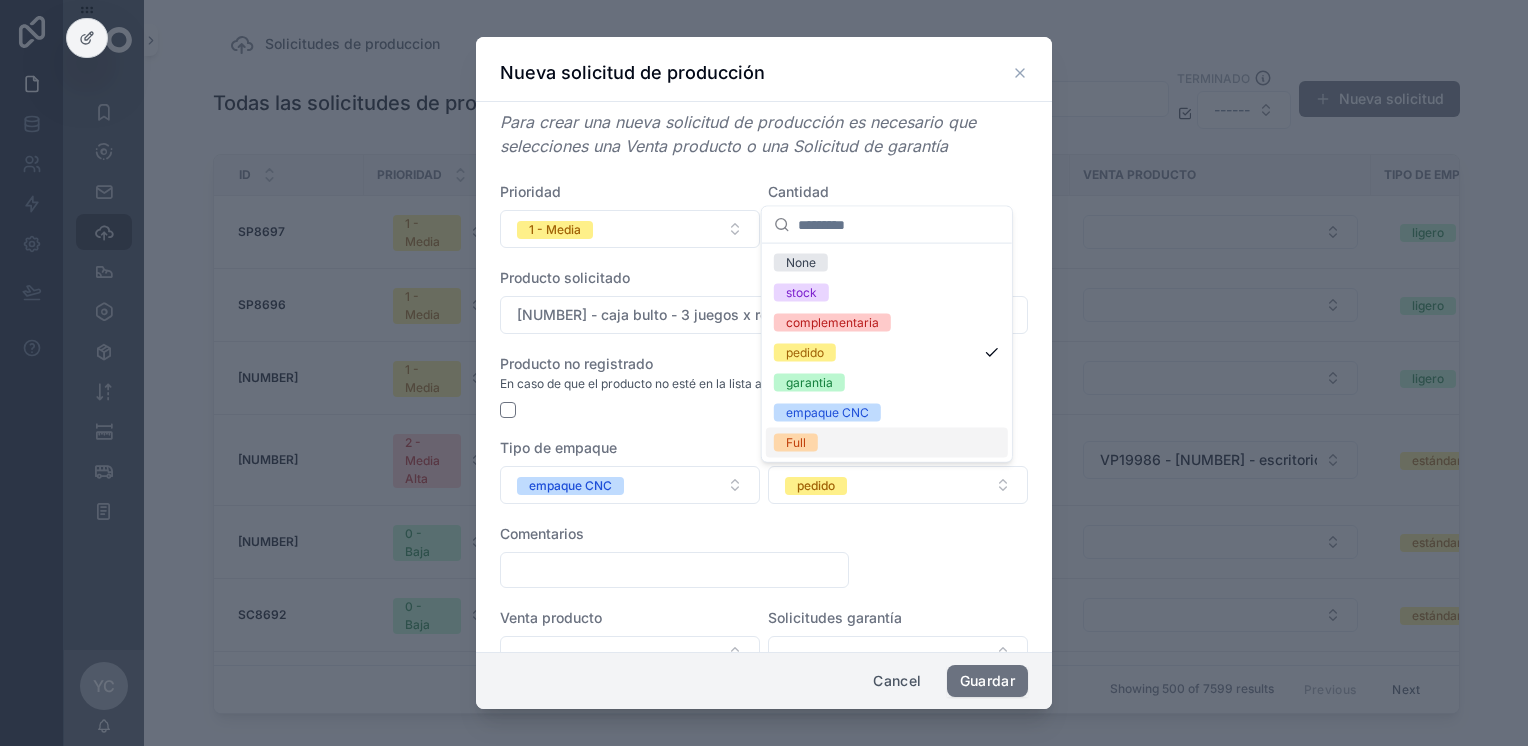click on "Full" at bounding box center (887, 443) 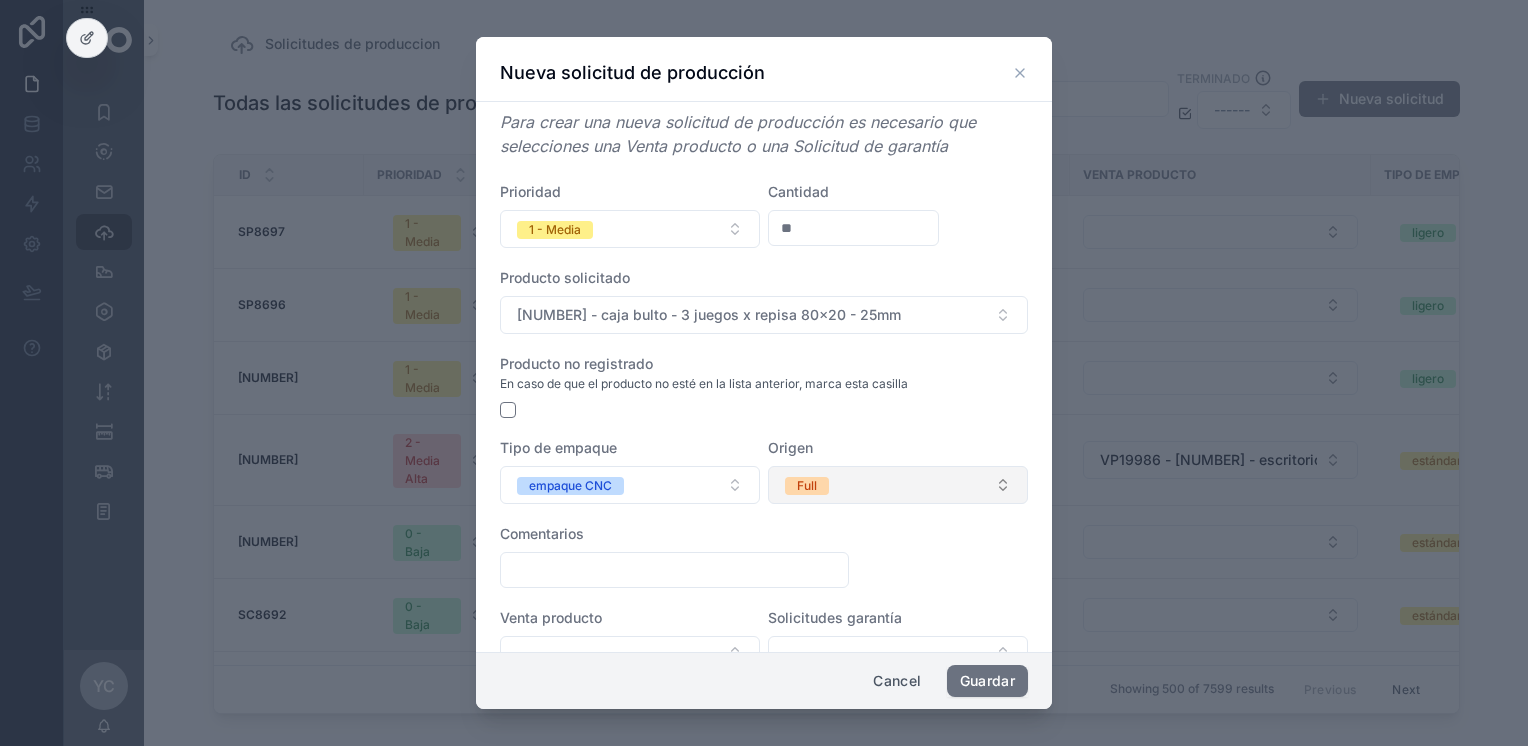 click on "Full" at bounding box center [898, 485] 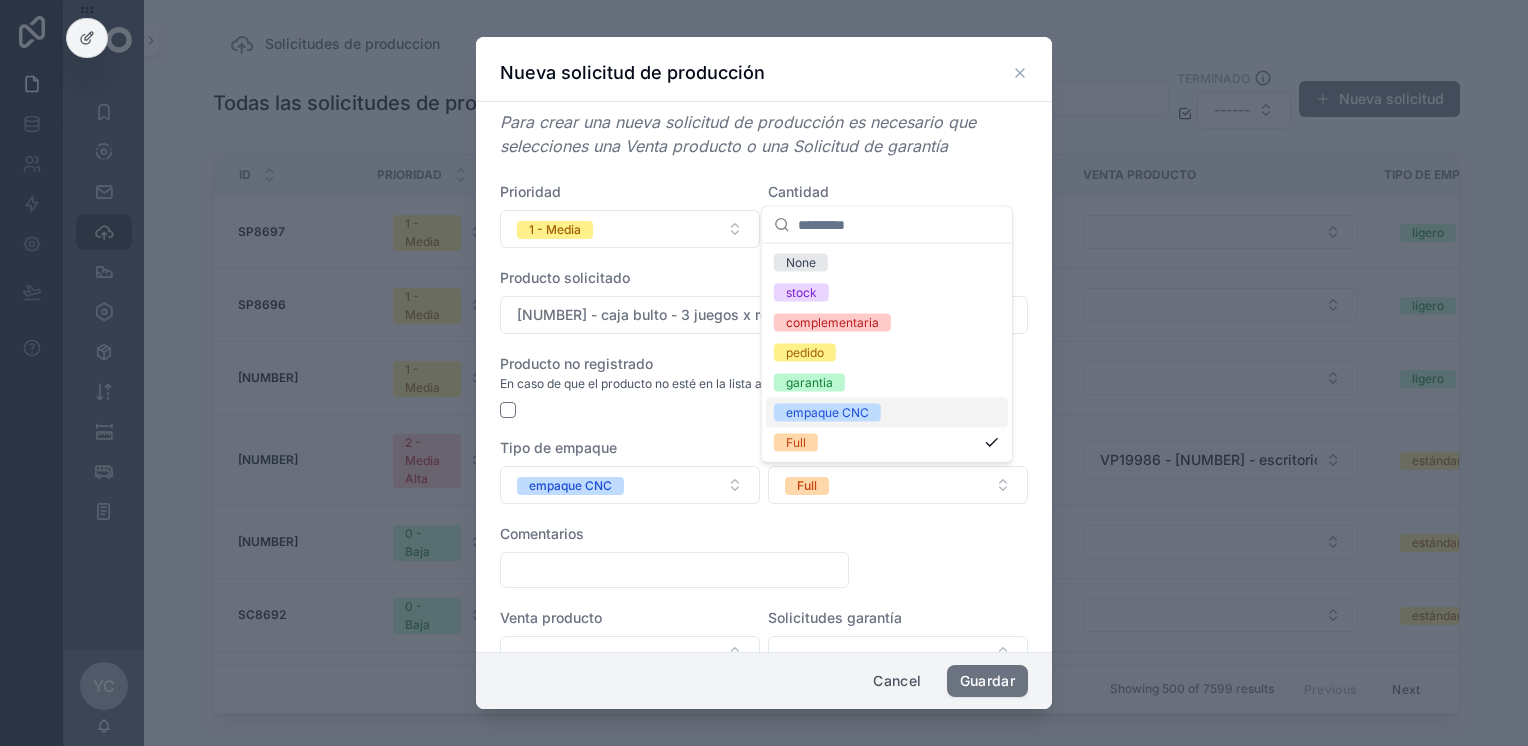 click on "empaque CNC" at bounding box center [827, 413] 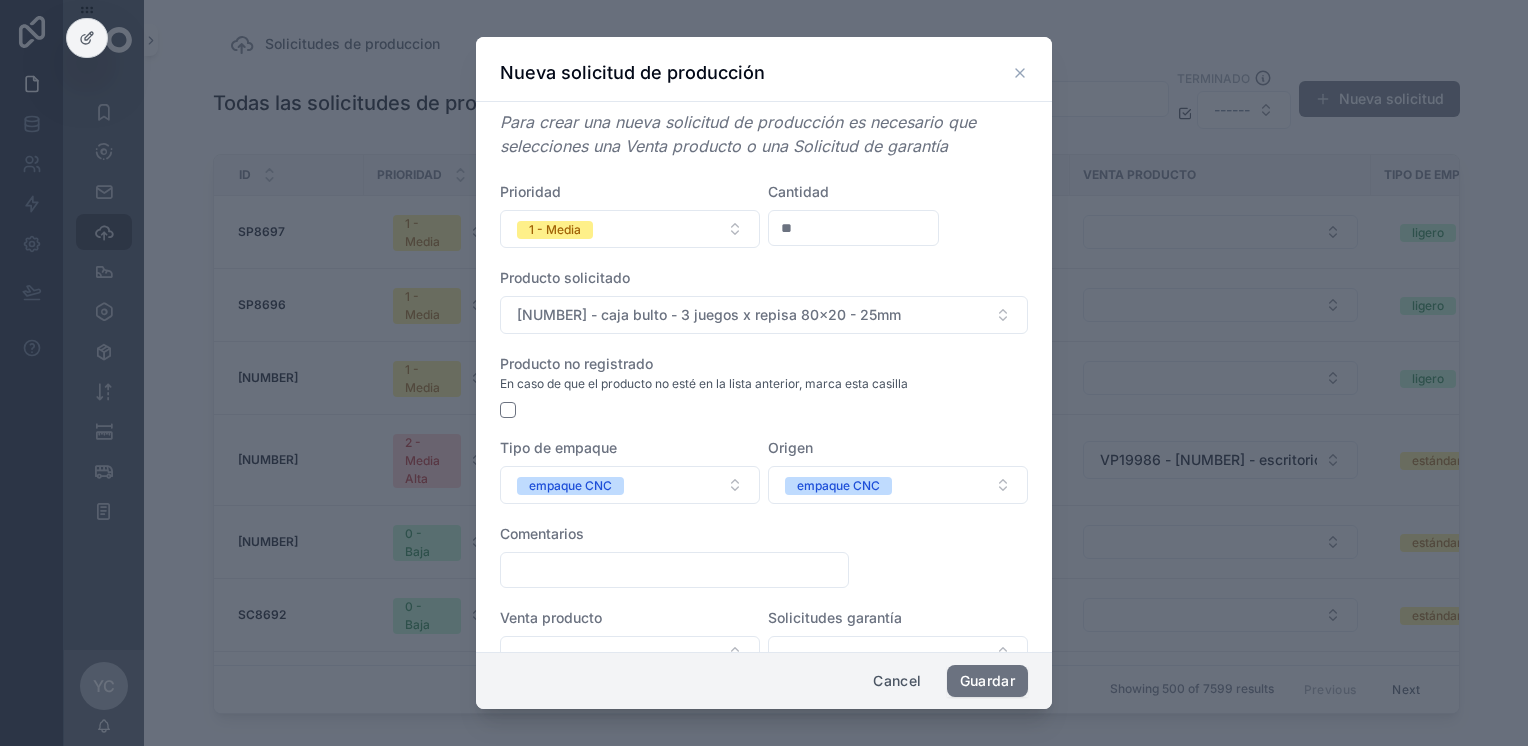 click at bounding box center [674, 570] 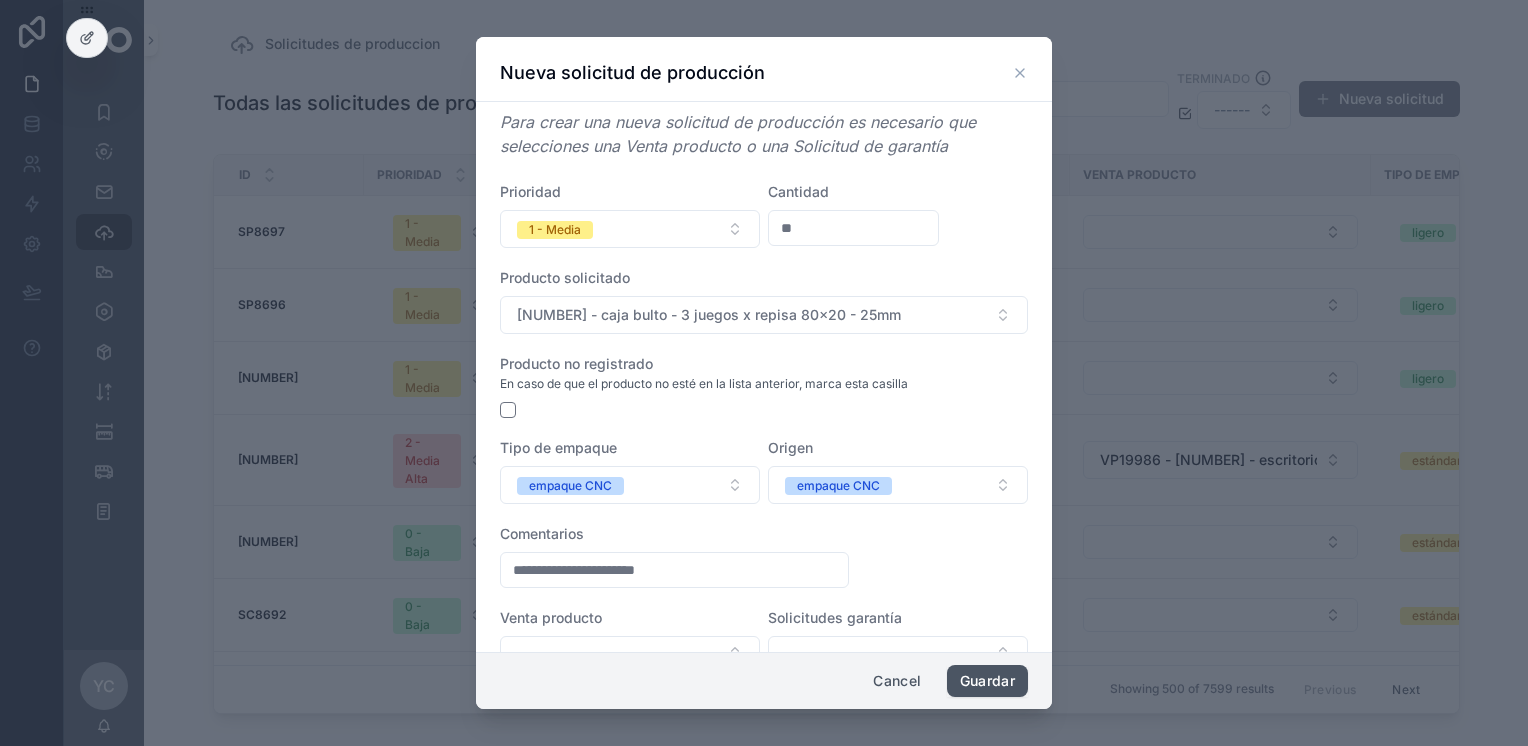 type on "**********" 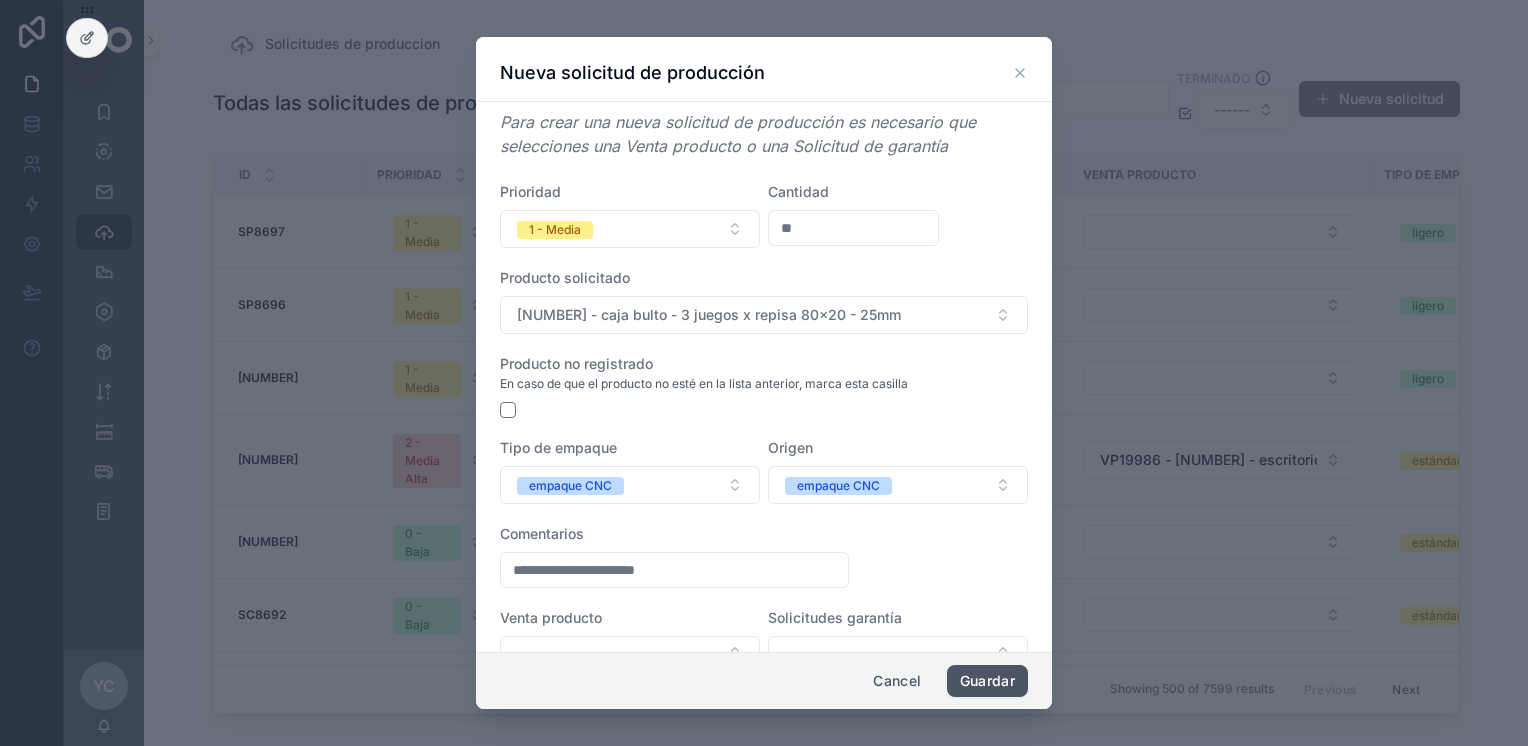 click on "Guardar" at bounding box center (987, 681) 